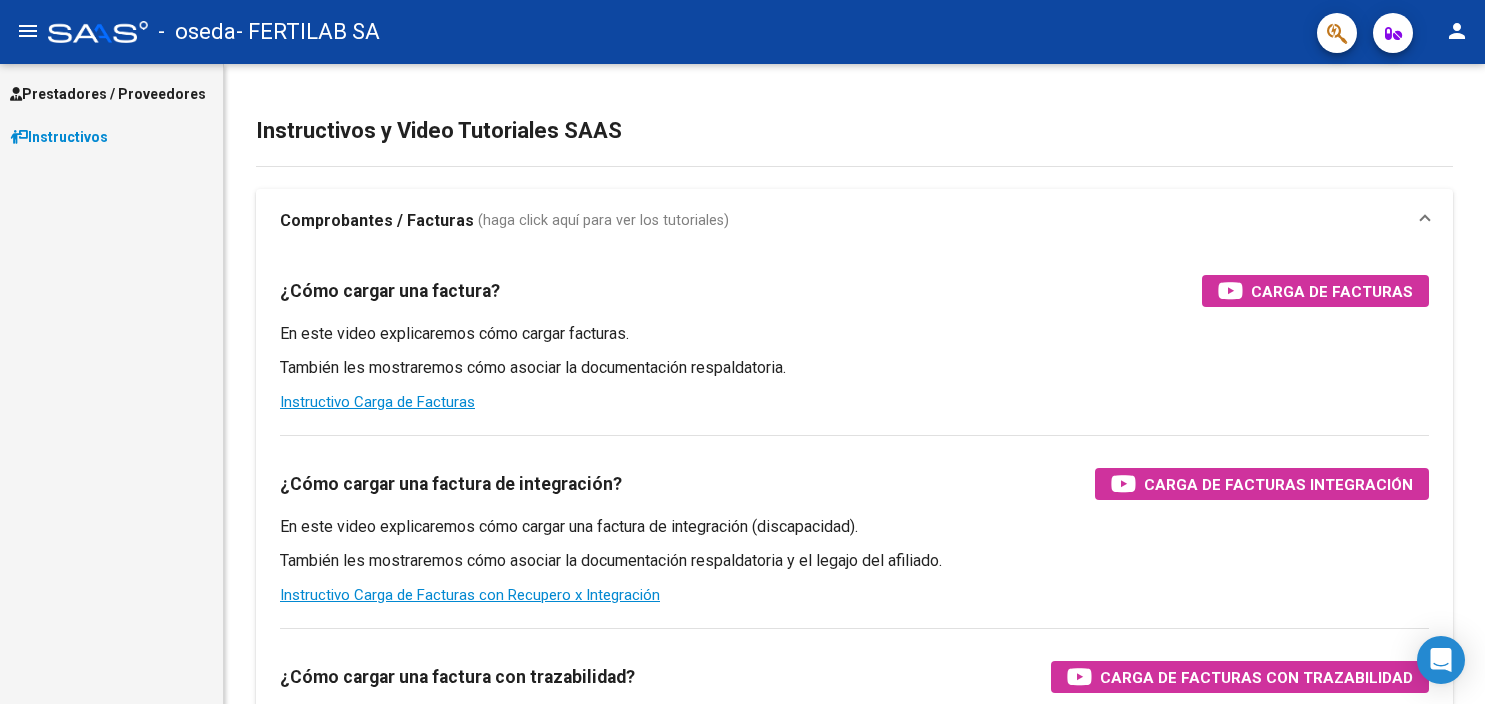 scroll, scrollTop: 0, scrollLeft: 0, axis: both 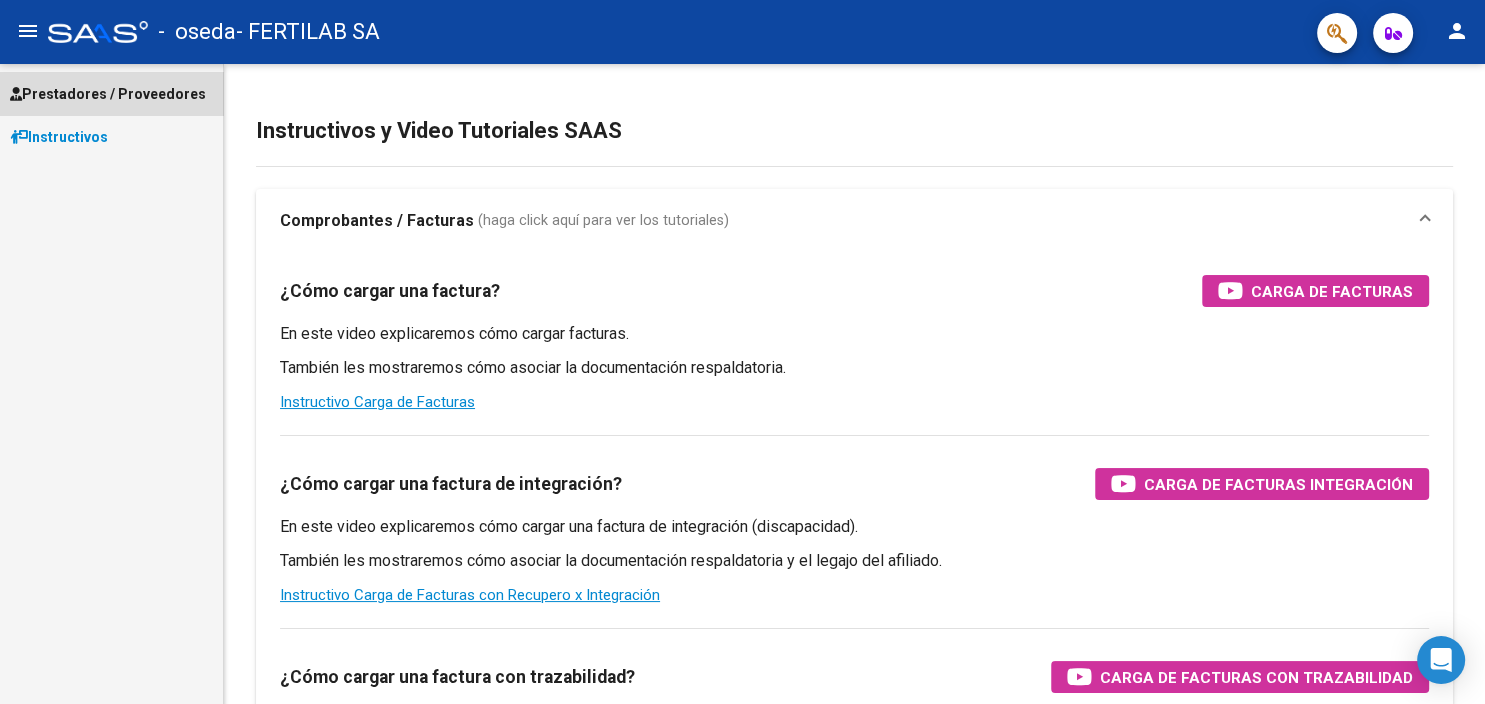 click on "Prestadores / Proveedores" at bounding box center (108, 94) 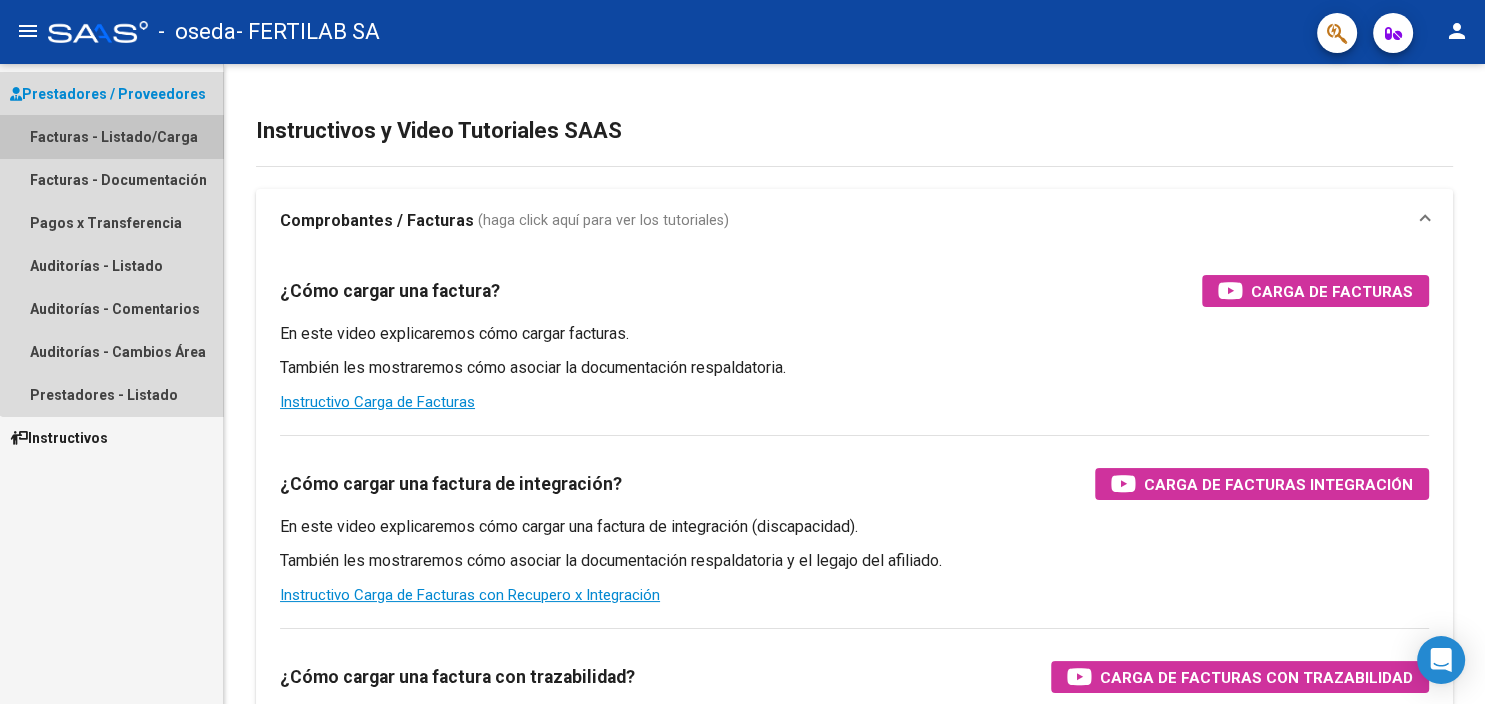 click on "Facturas - Listado/Carga" at bounding box center [111, 136] 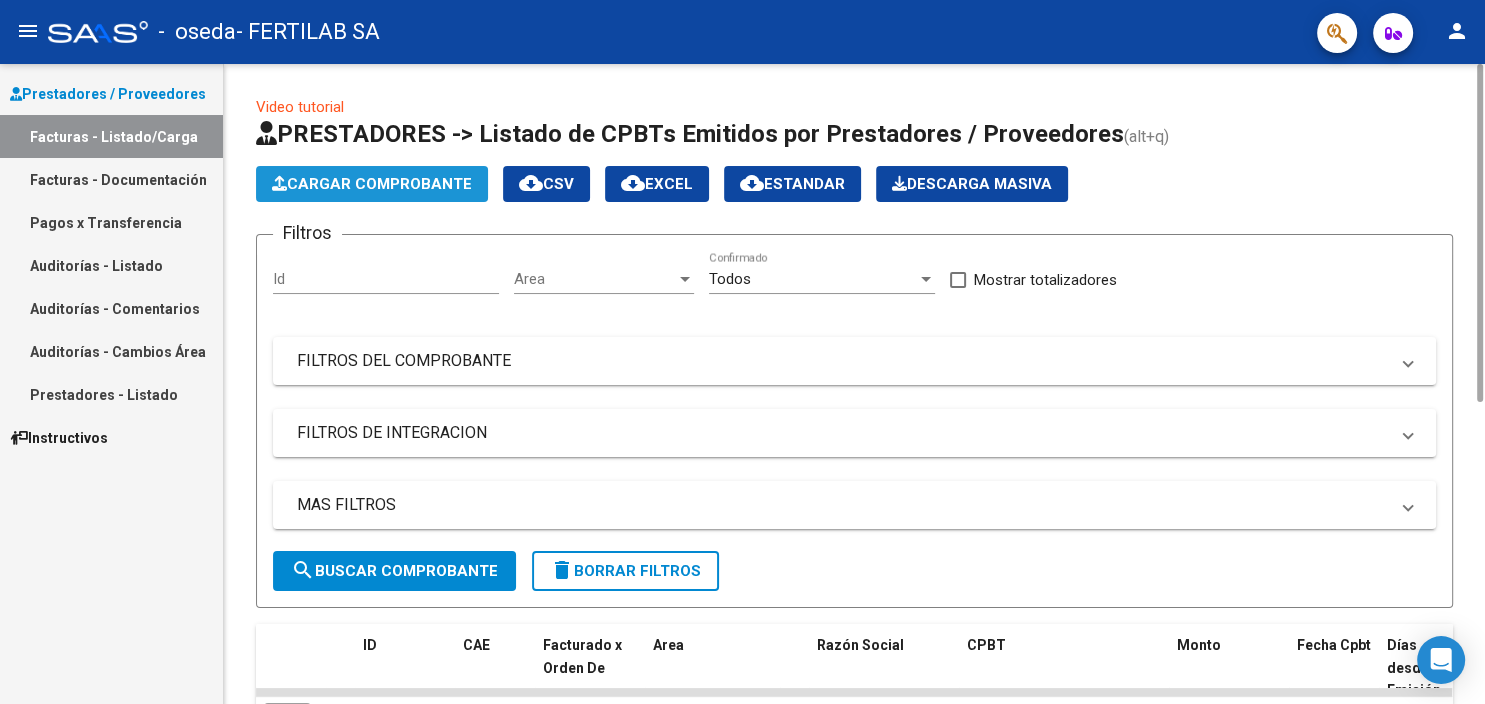 click on "Cargar Comprobante" 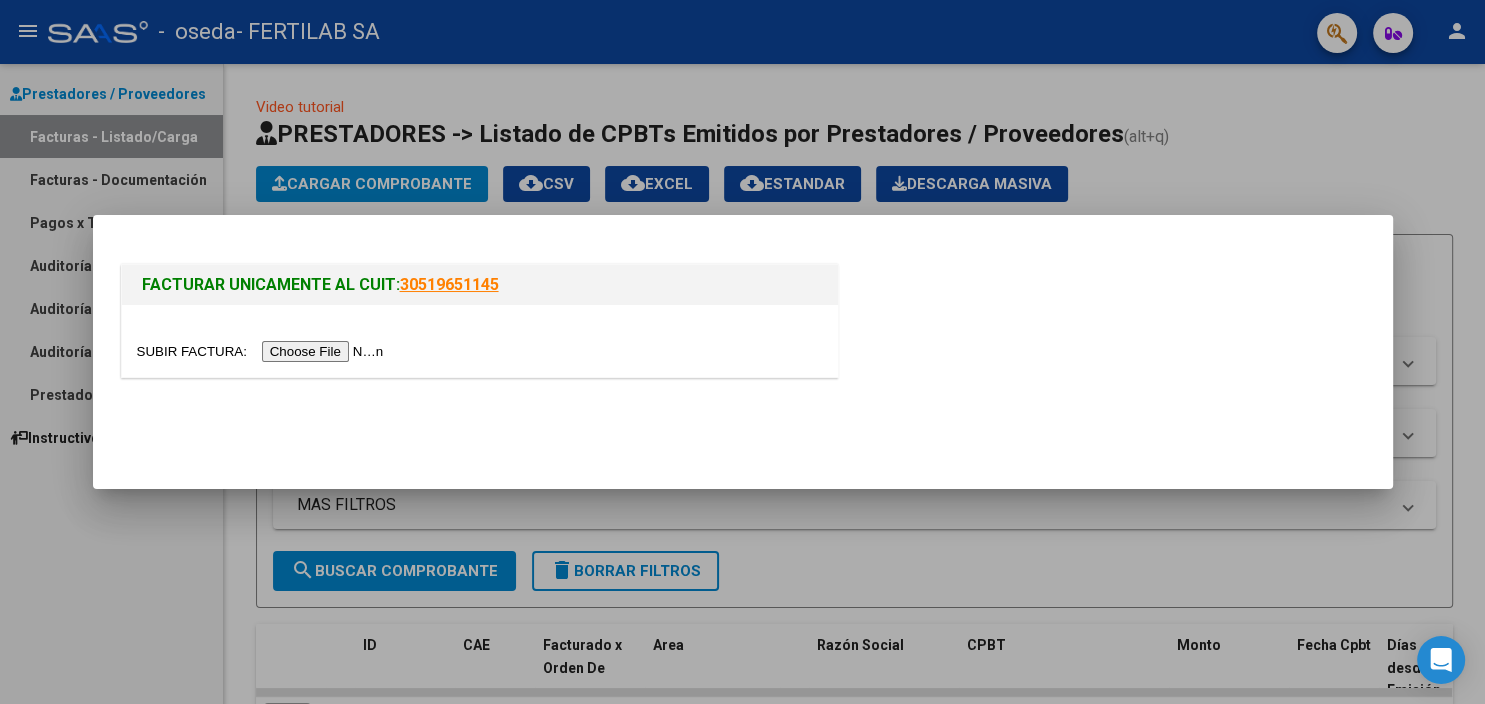 click at bounding box center (263, 351) 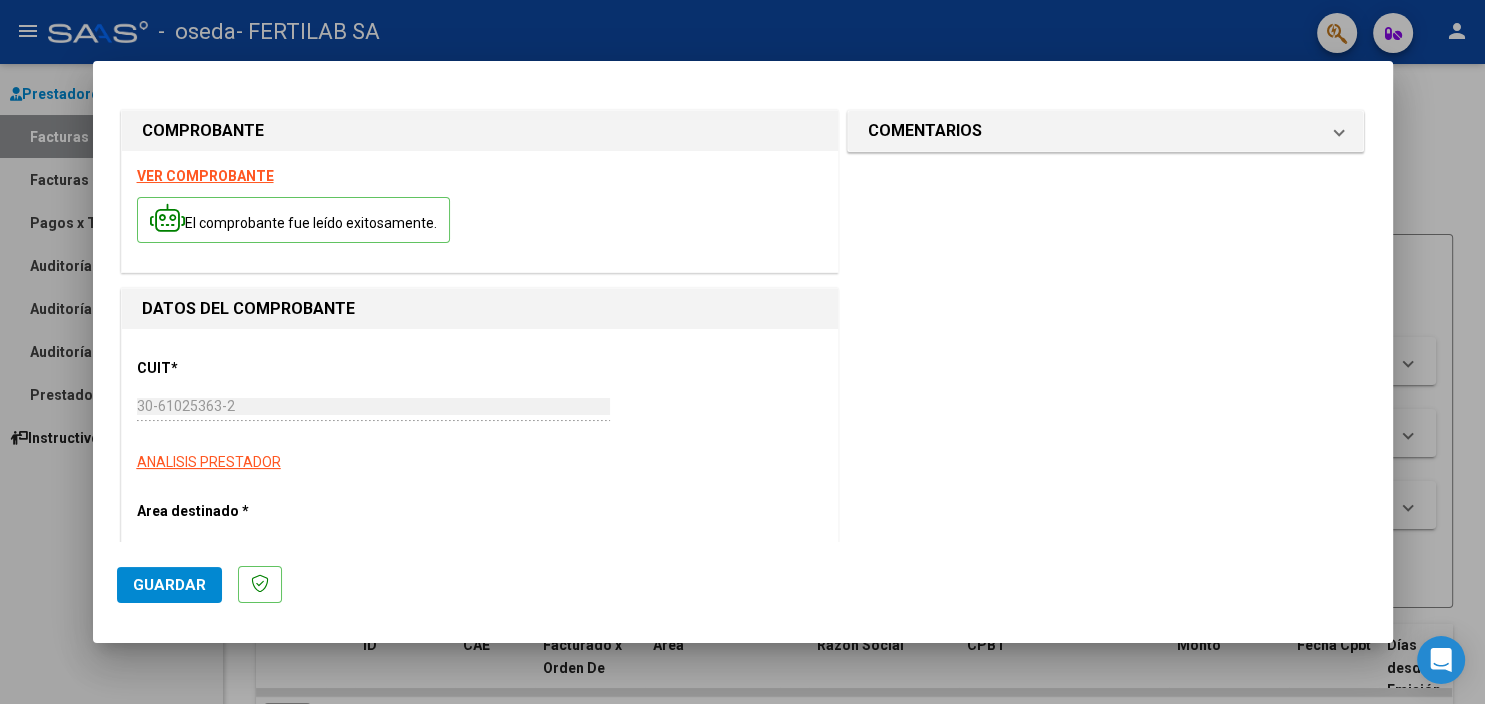 click on "Area destinado *" at bounding box center [240, 511] 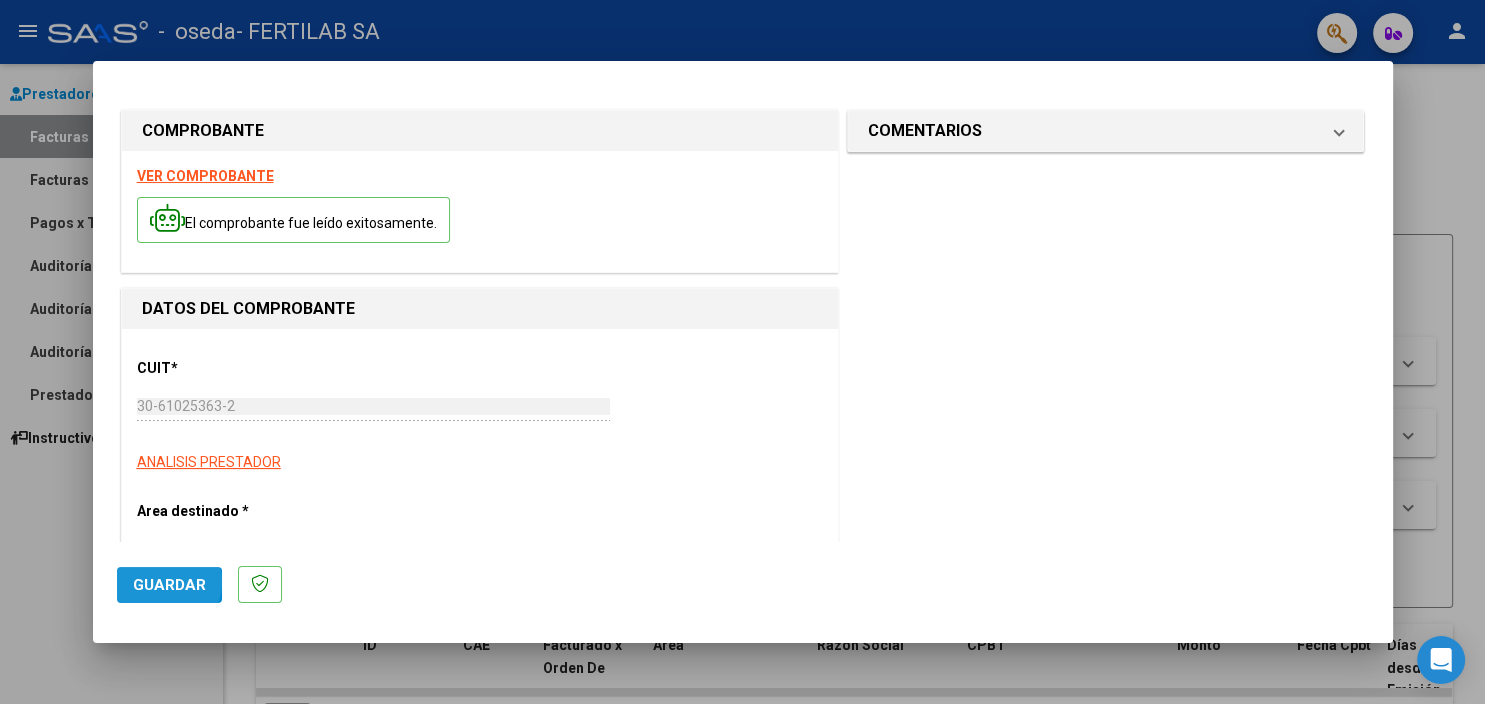 click on "Guardar" 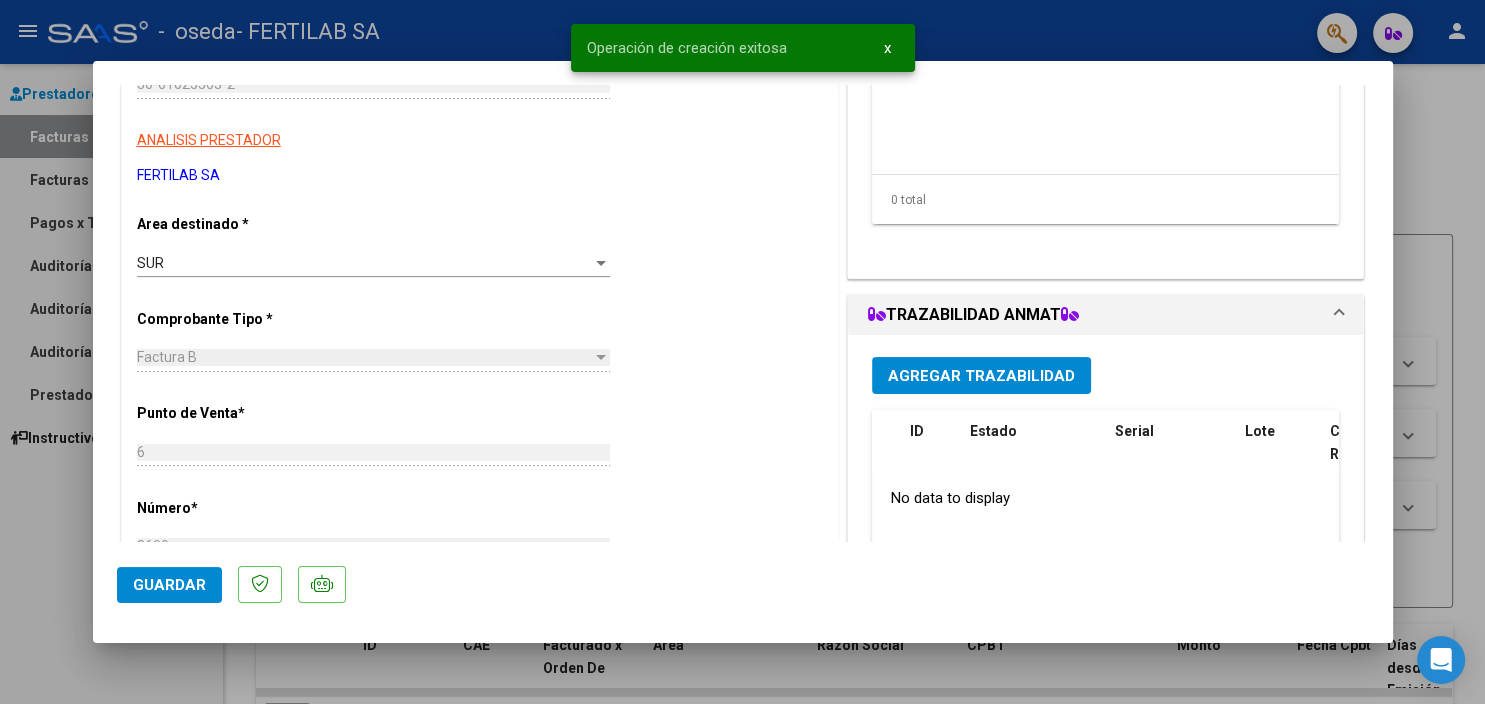 scroll, scrollTop: 403, scrollLeft: 0, axis: vertical 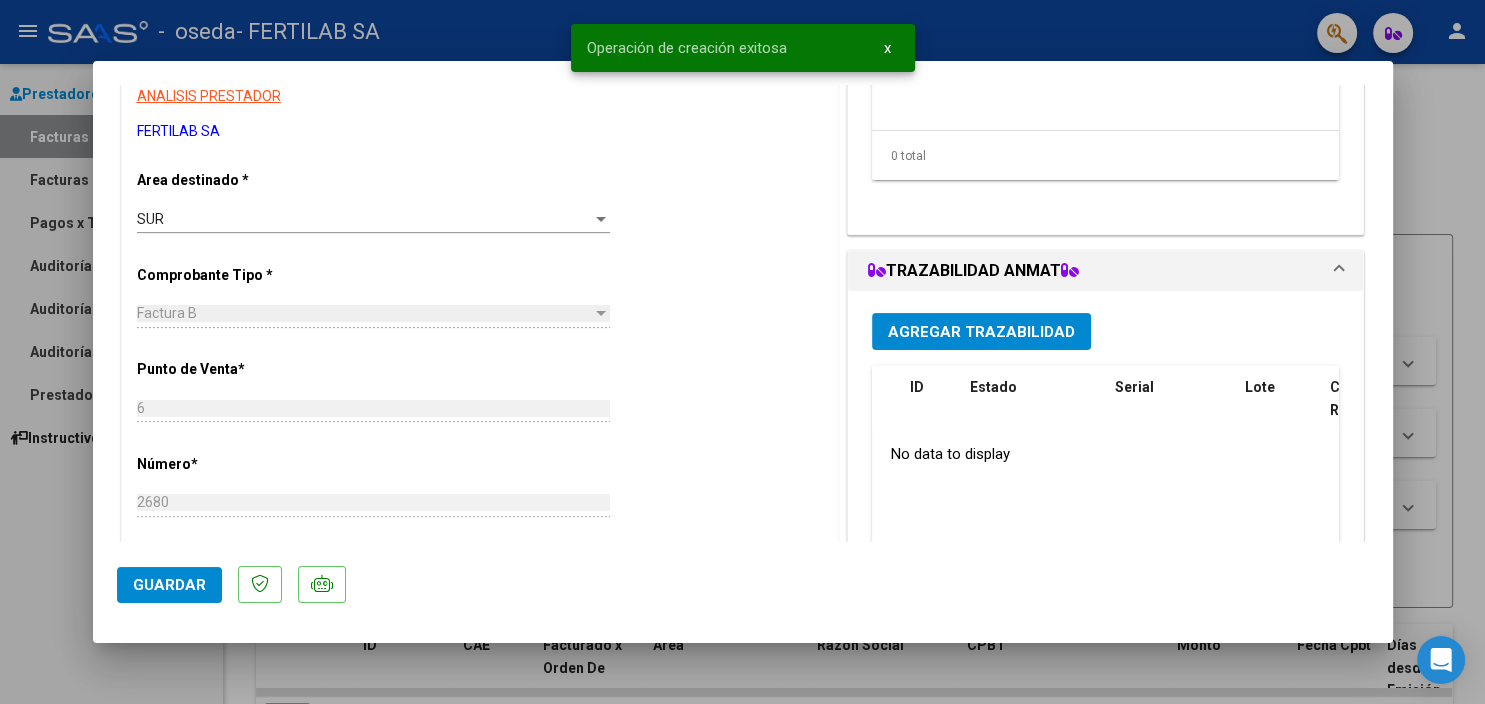 click on "Factura B" at bounding box center [364, 313] 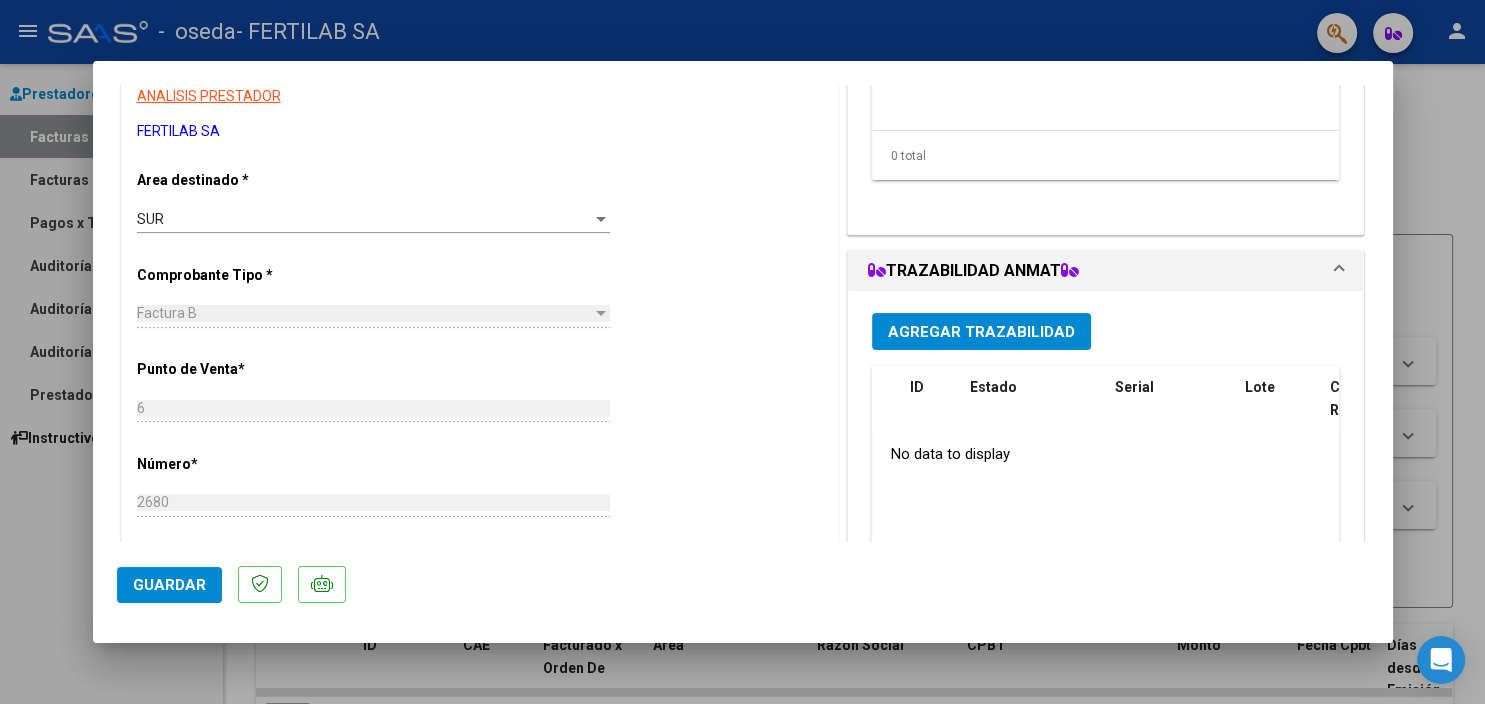 click at bounding box center (601, 314) 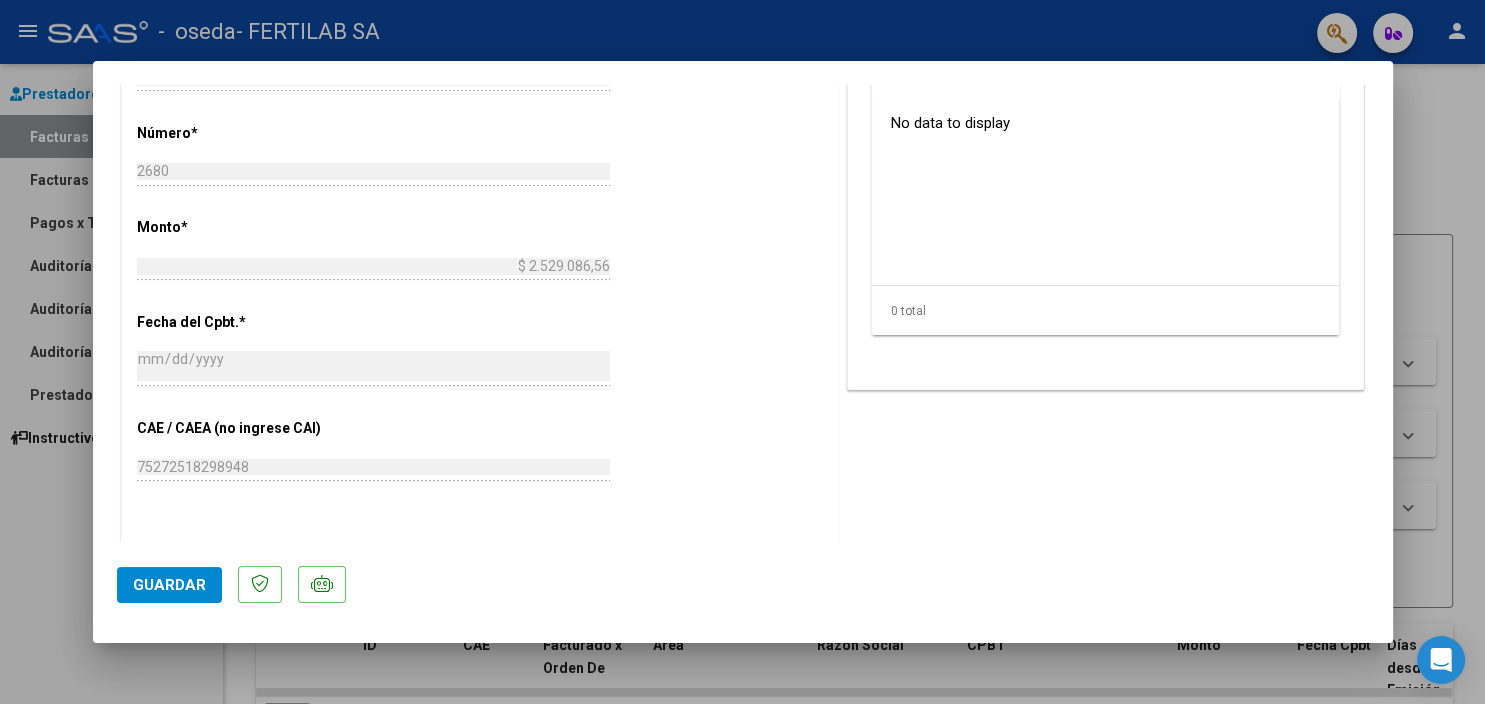 scroll, scrollTop: 806, scrollLeft: 0, axis: vertical 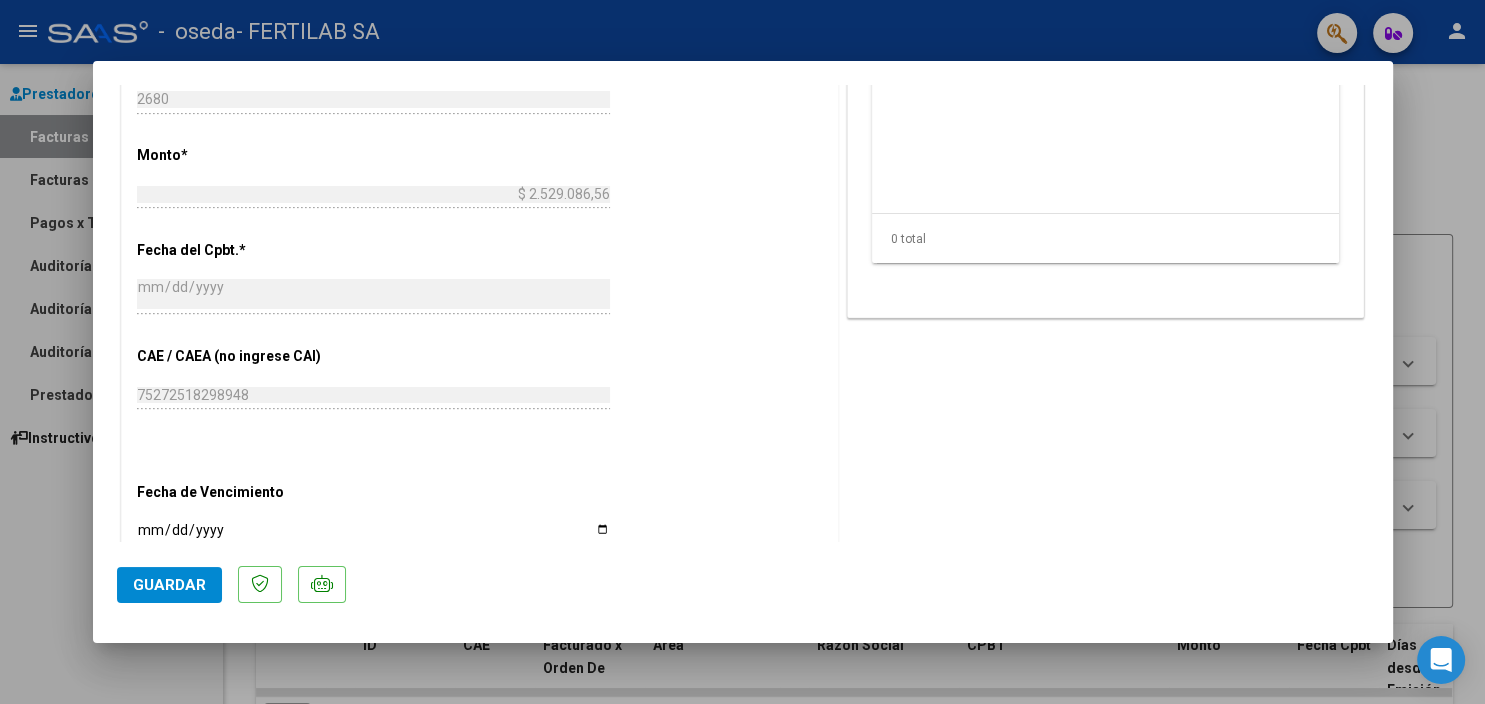 click on "Ingresar la fecha" at bounding box center (373, 537) 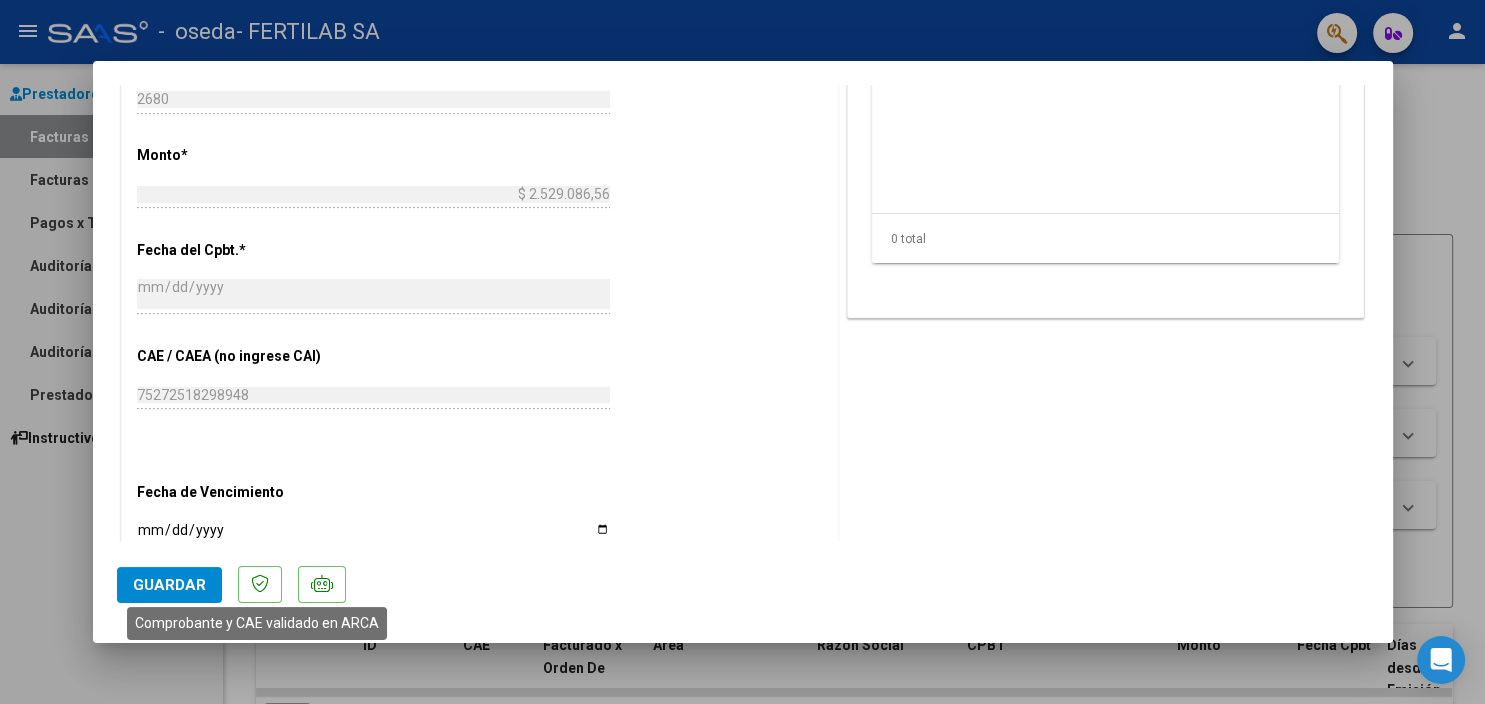 type on "[DATE]" 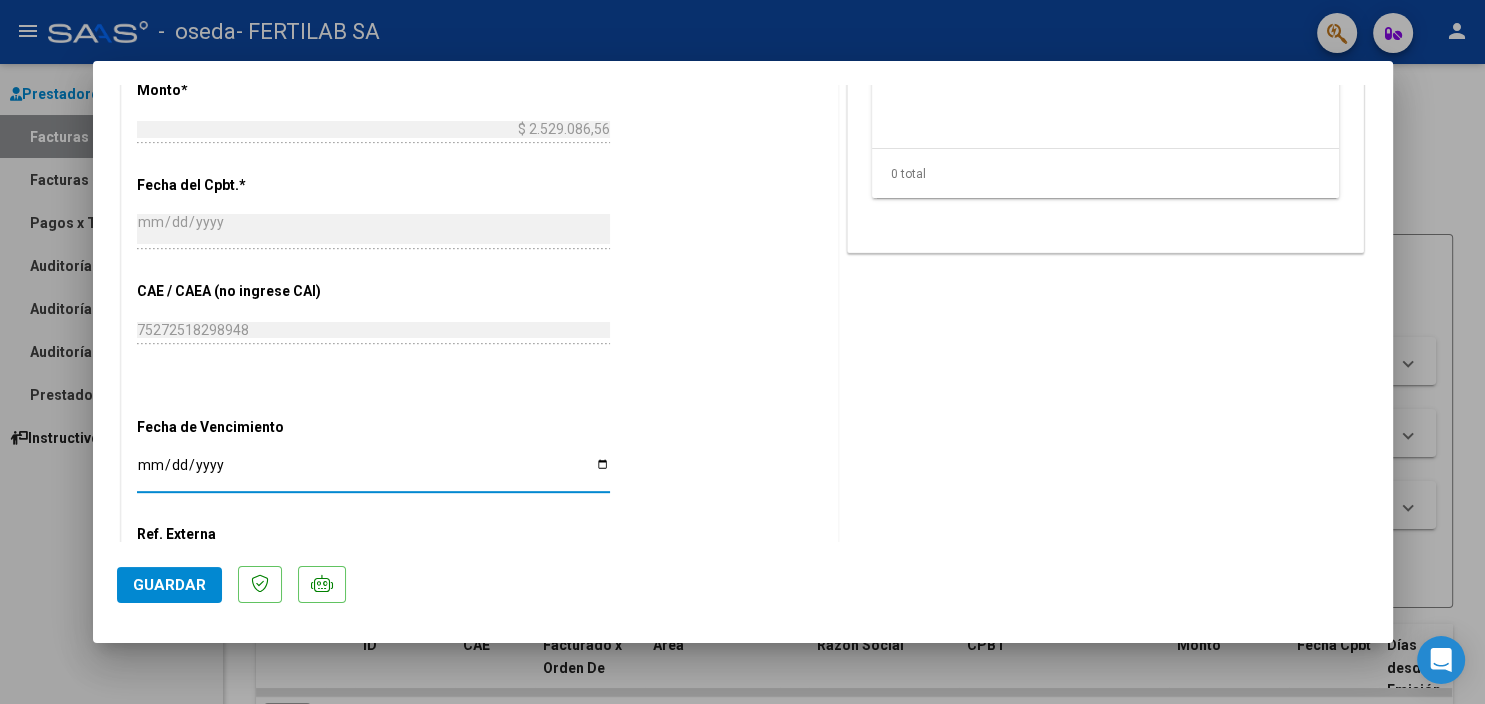 scroll, scrollTop: 907, scrollLeft: 0, axis: vertical 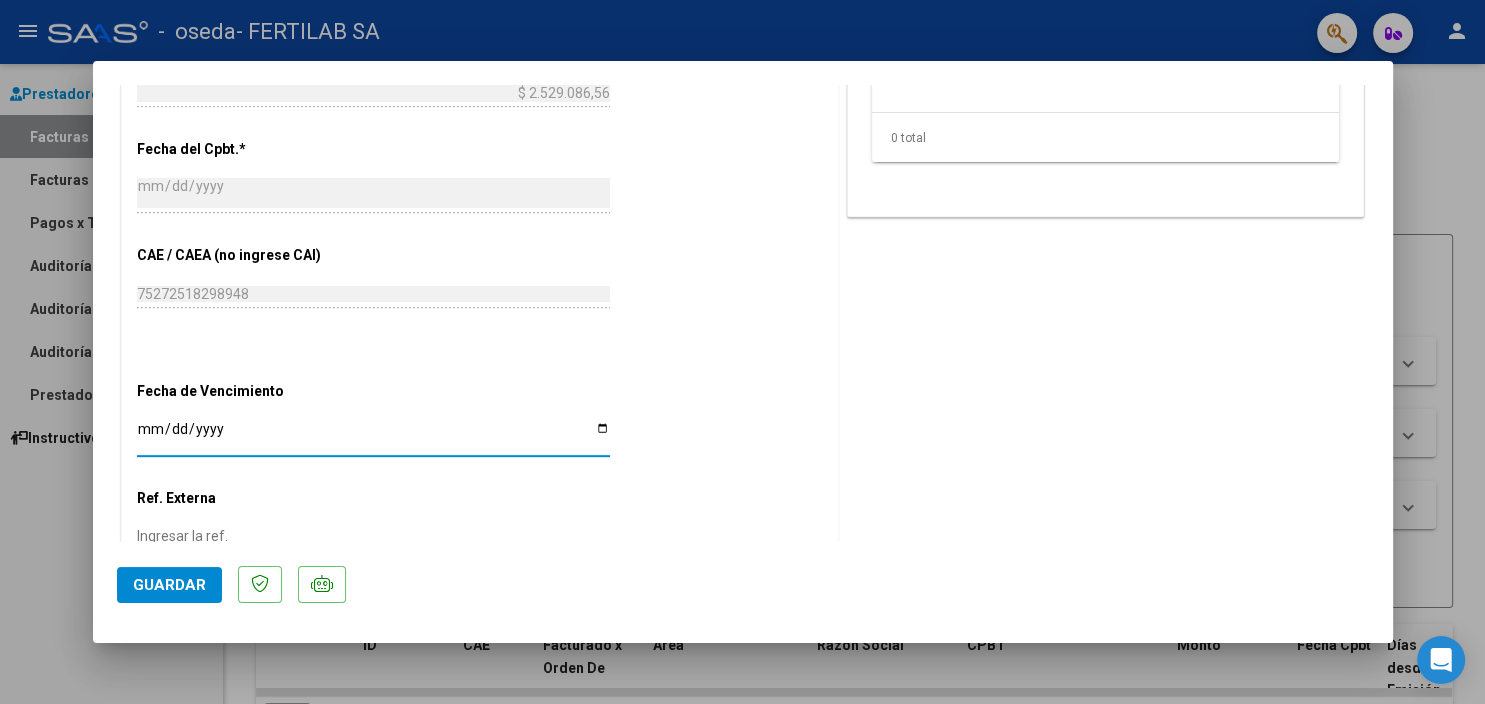 click on "Ingresar la ref." at bounding box center (373, 536) 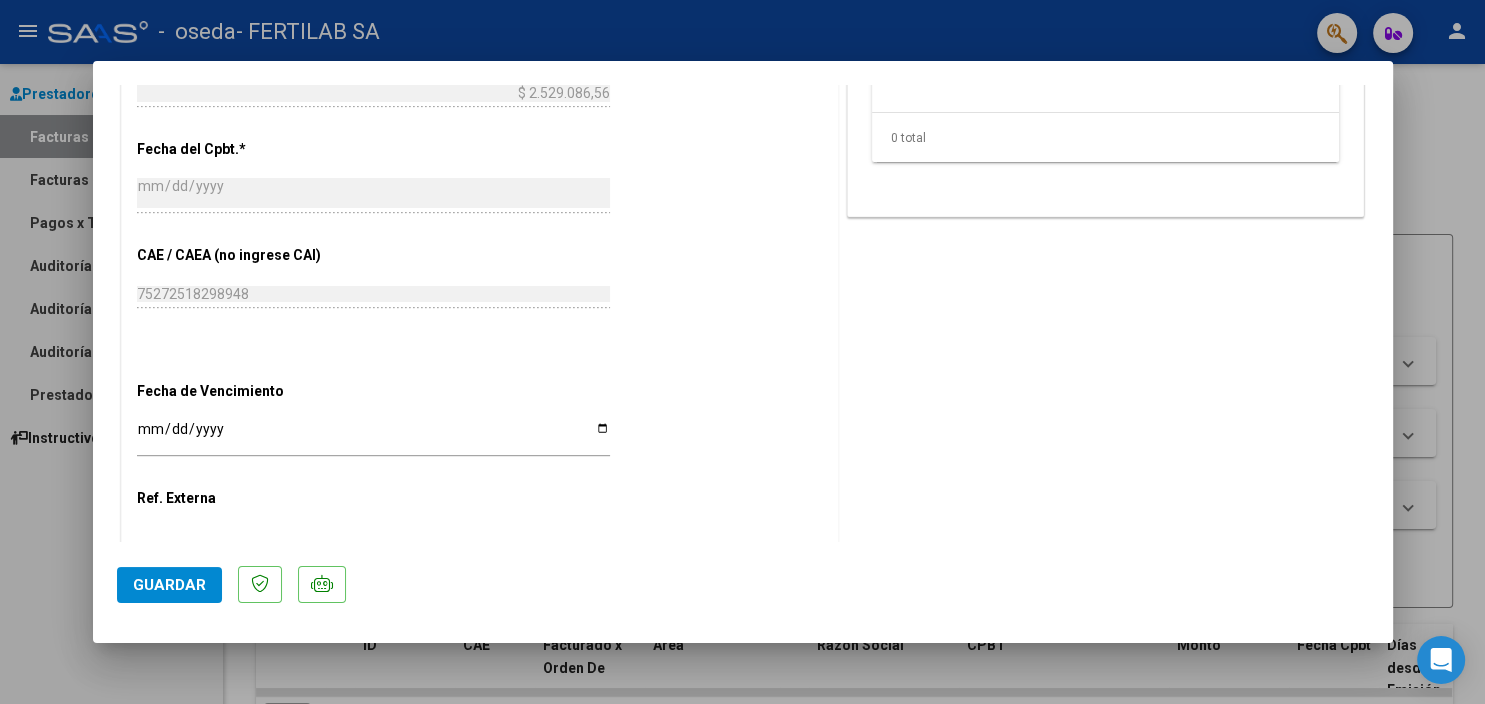 click on "Guardar" 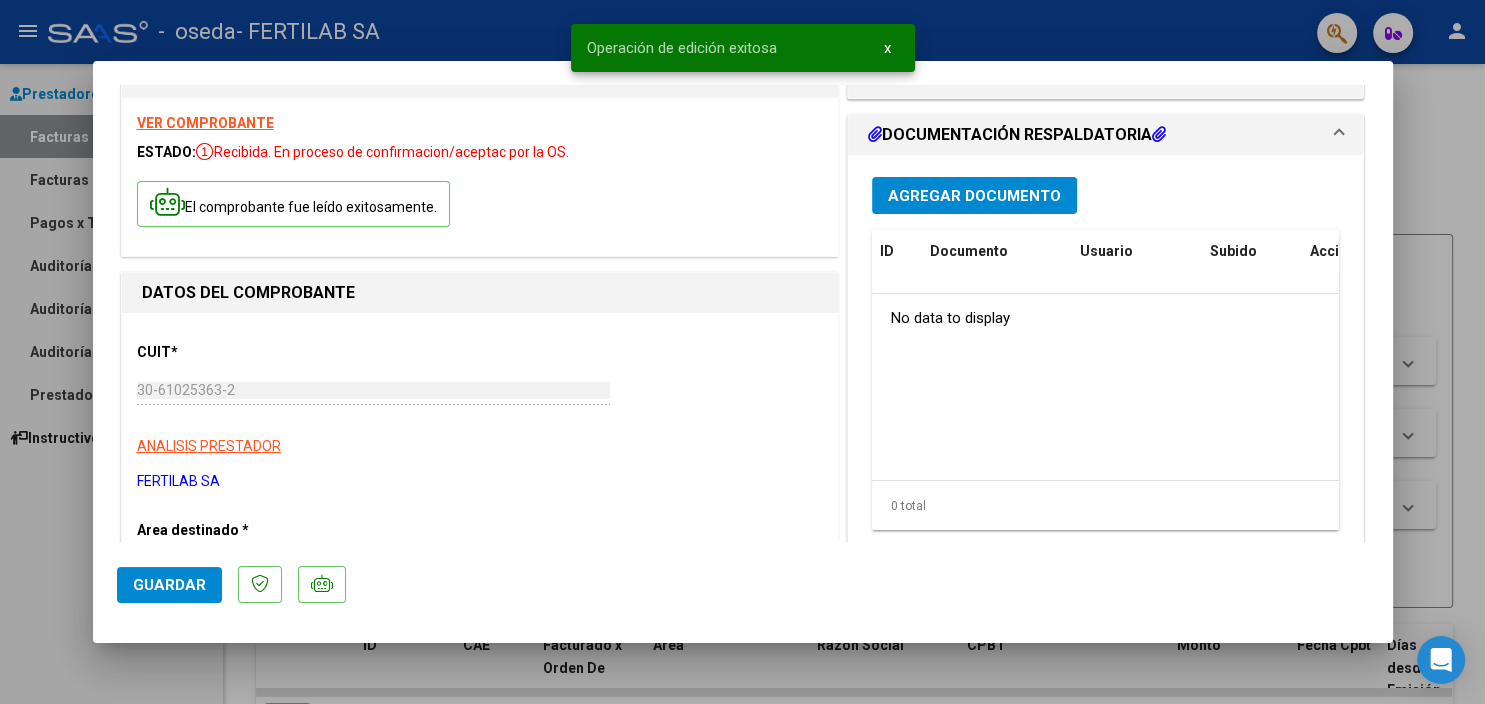 scroll, scrollTop: 0, scrollLeft: 0, axis: both 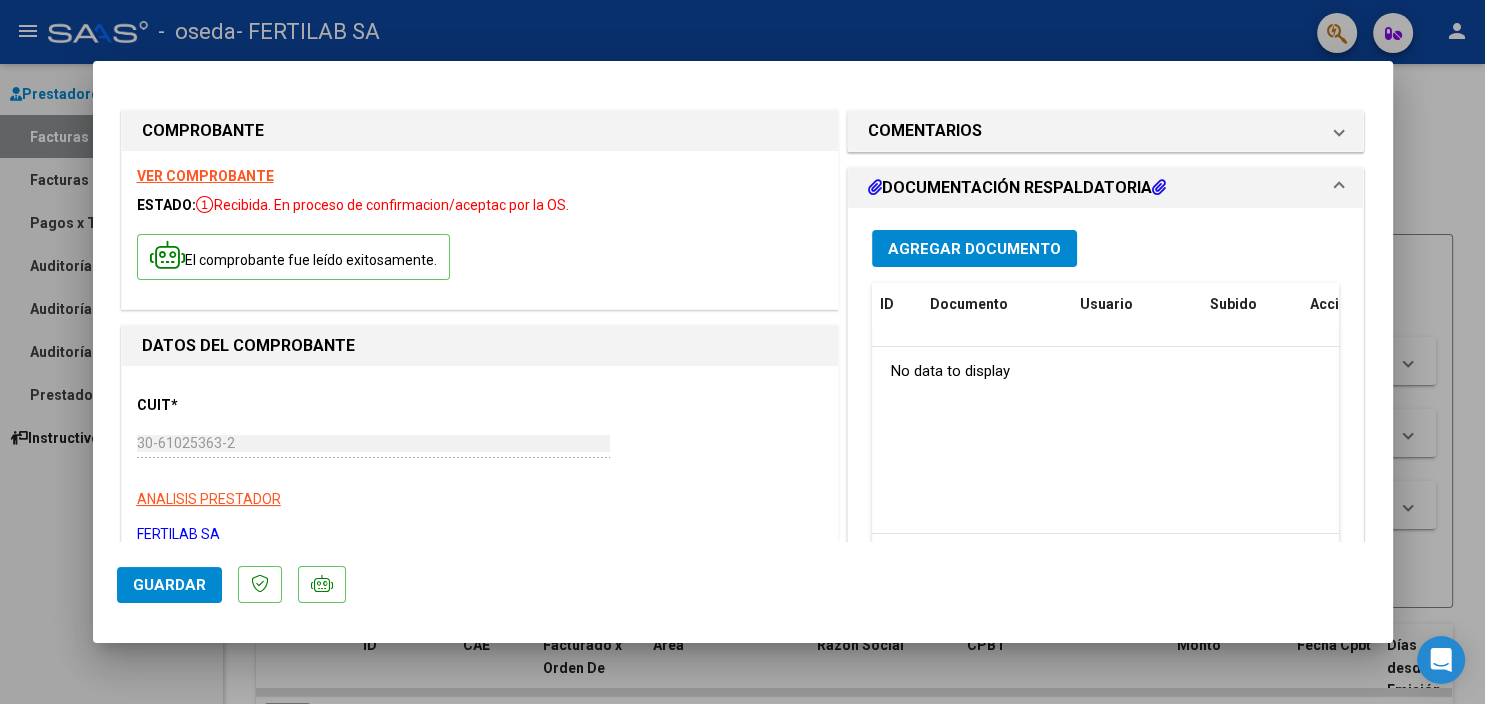 click on "DOCUMENTACIÓN RESPALDATORIA" at bounding box center [1017, 188] 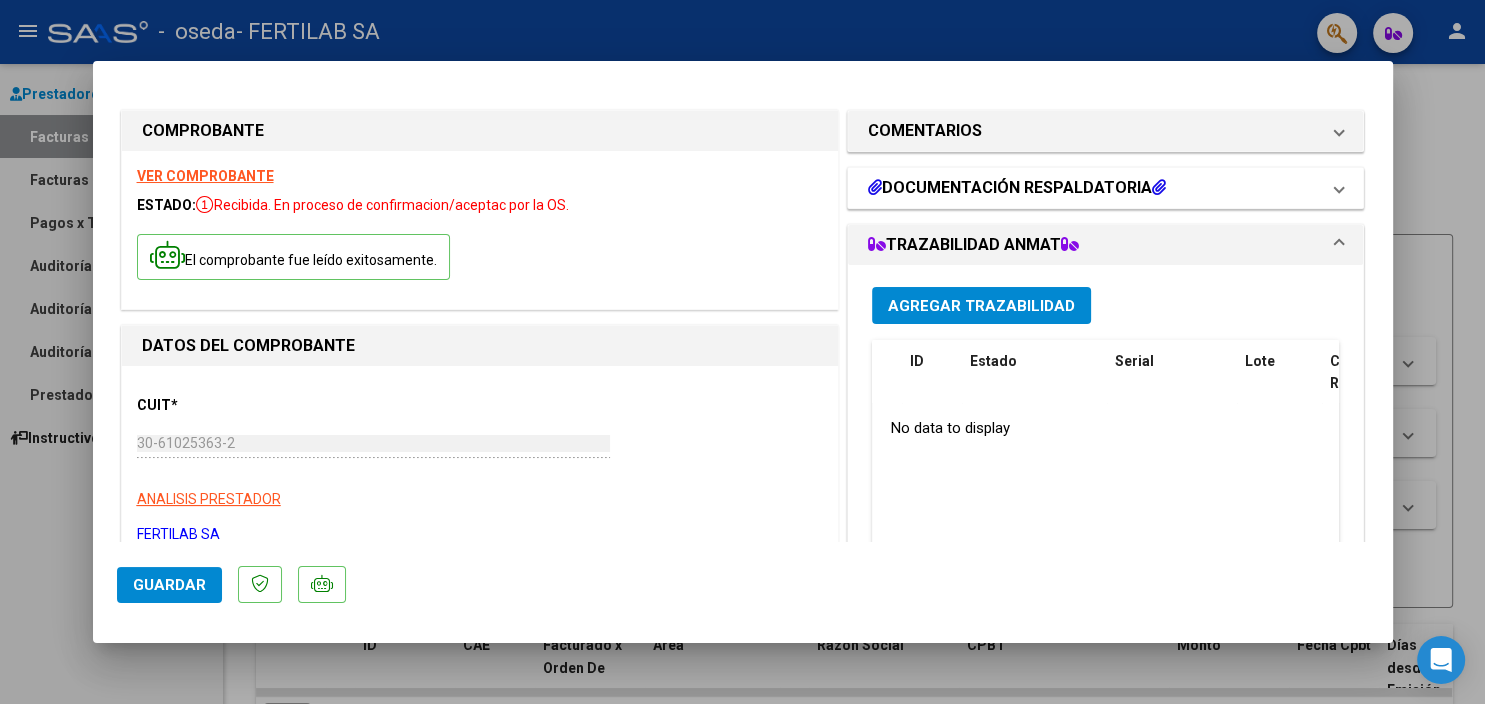 drag, startPoint x: 814, startPoint y: 200, endPoint x: 891, endPoint y: 176, distance: 80.65358 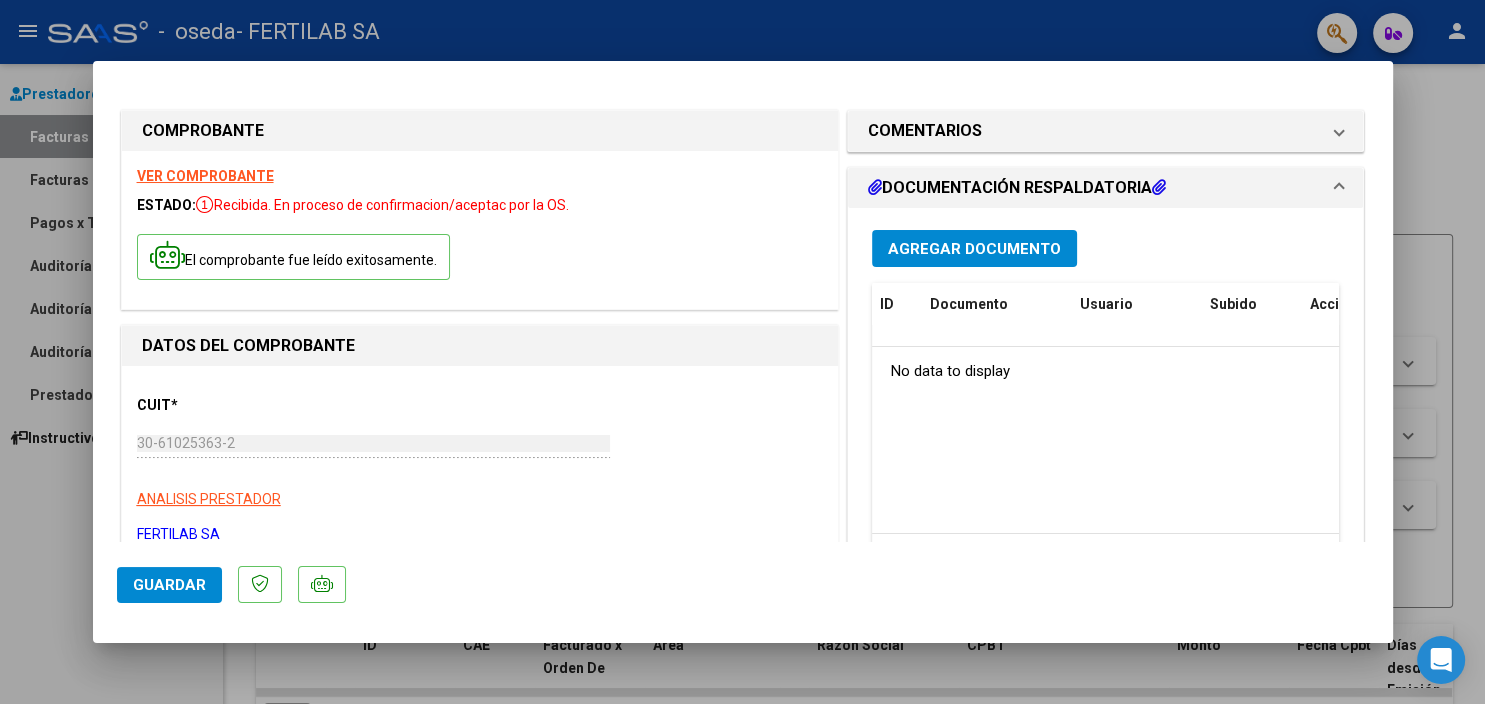 click on "Agregar Documento" at bounding box center [974, 248] 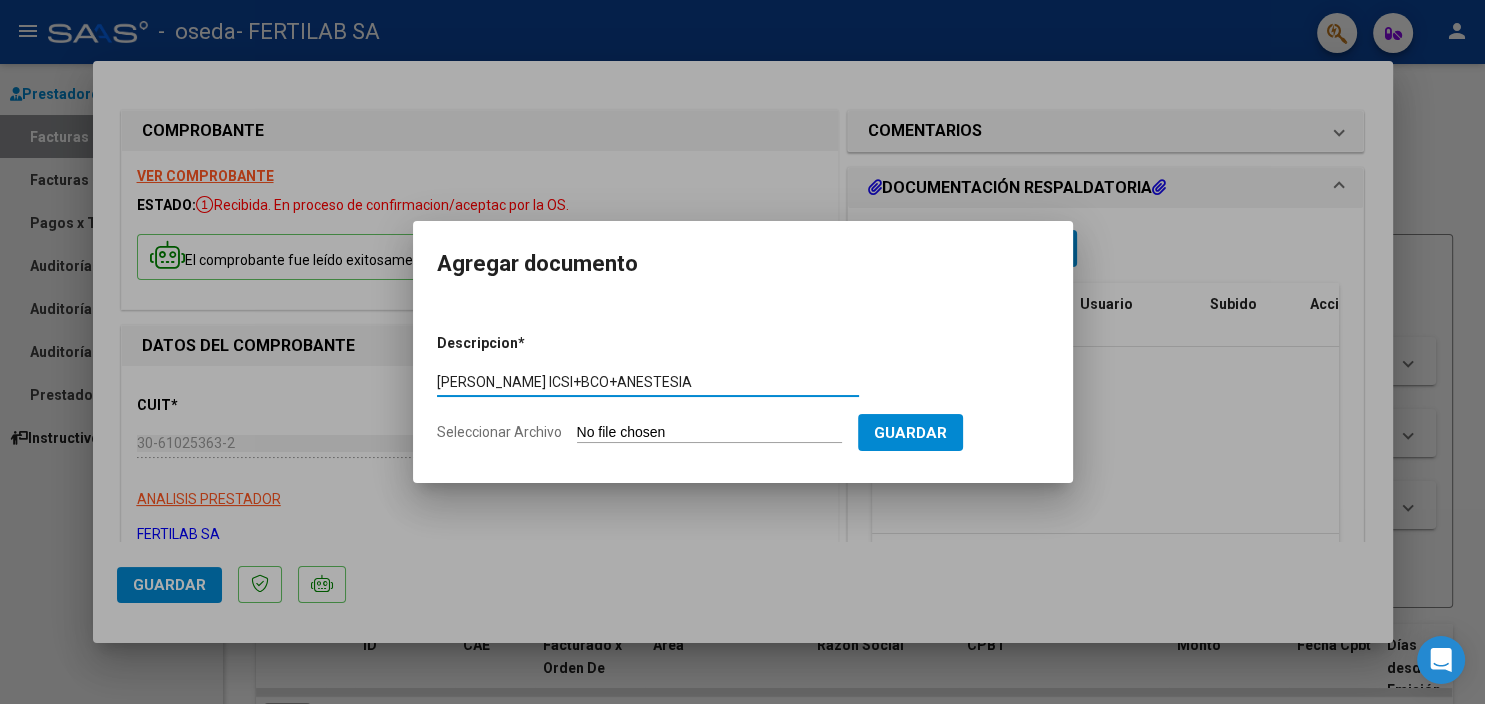 type on "[PERSON_NAME] ICSI+BCO+ANESTESIA" 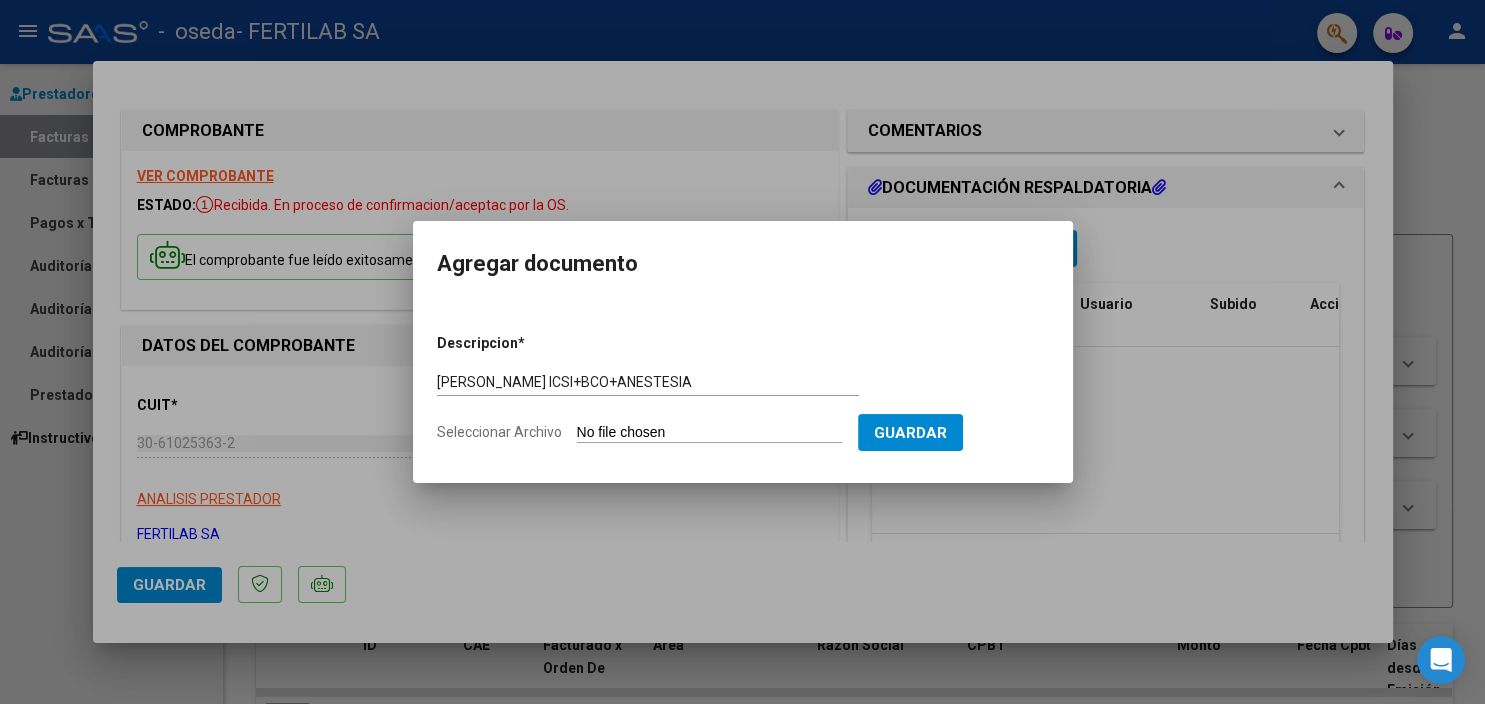 click on "Seleccionar Archivo" at bounding box center [709, 433] 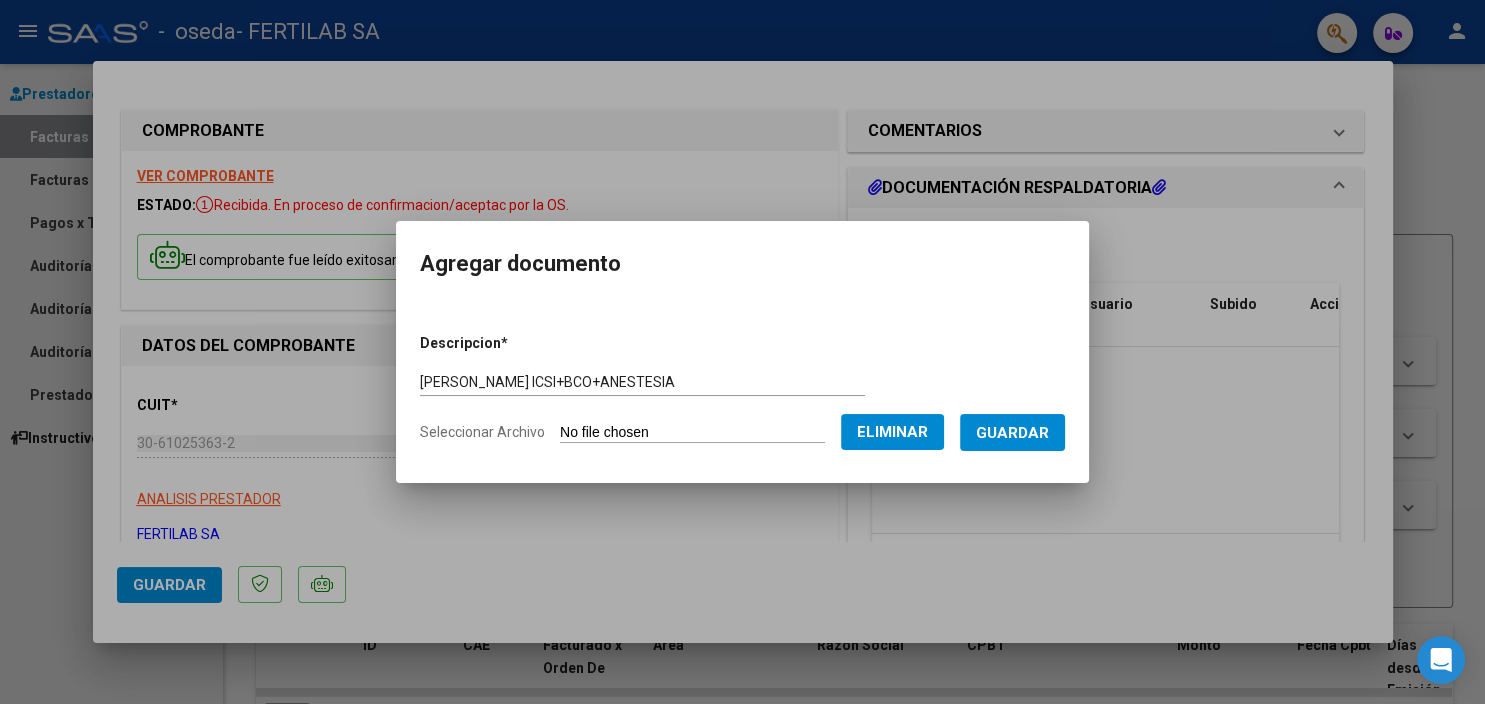 click on "Guardar" at bounding box center [1012, 433] 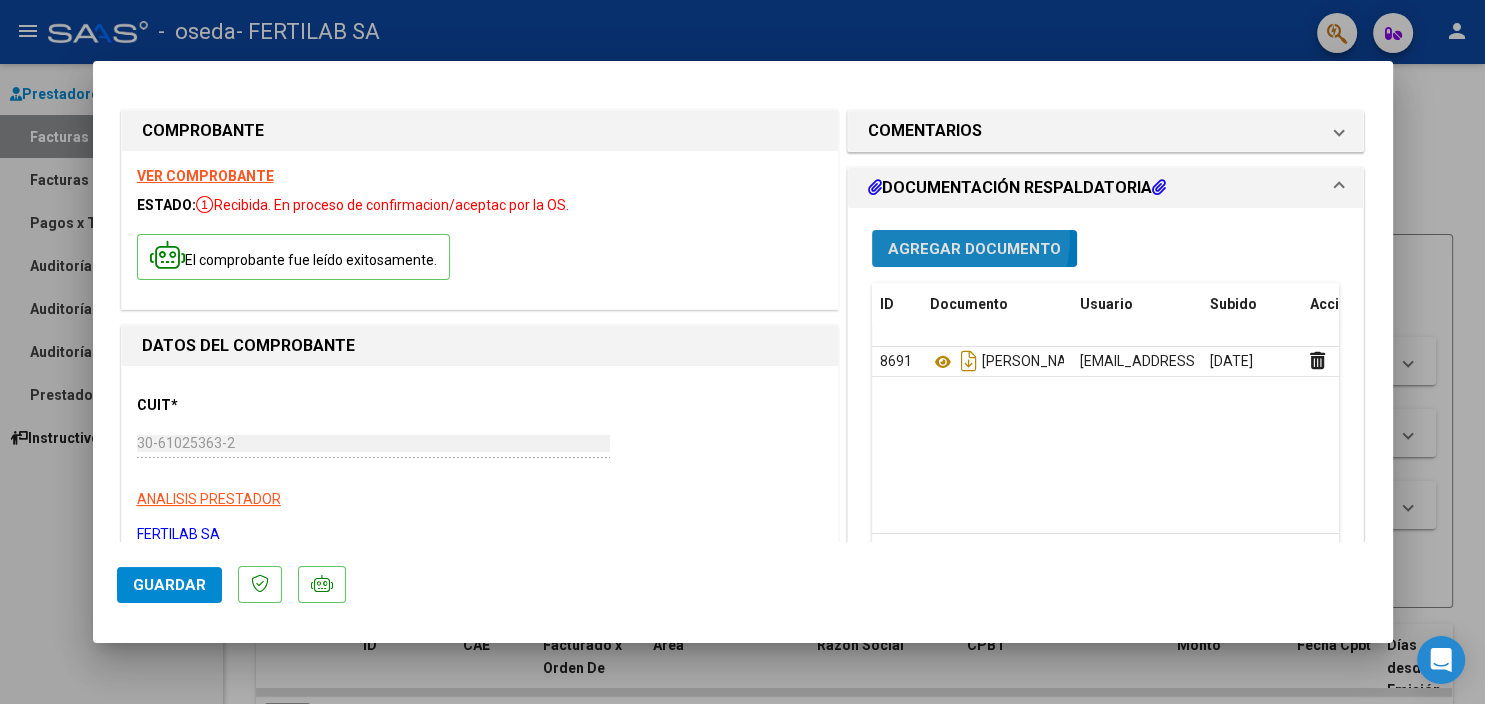 click on "Agregar Documento" at bounding box center (974, 248) 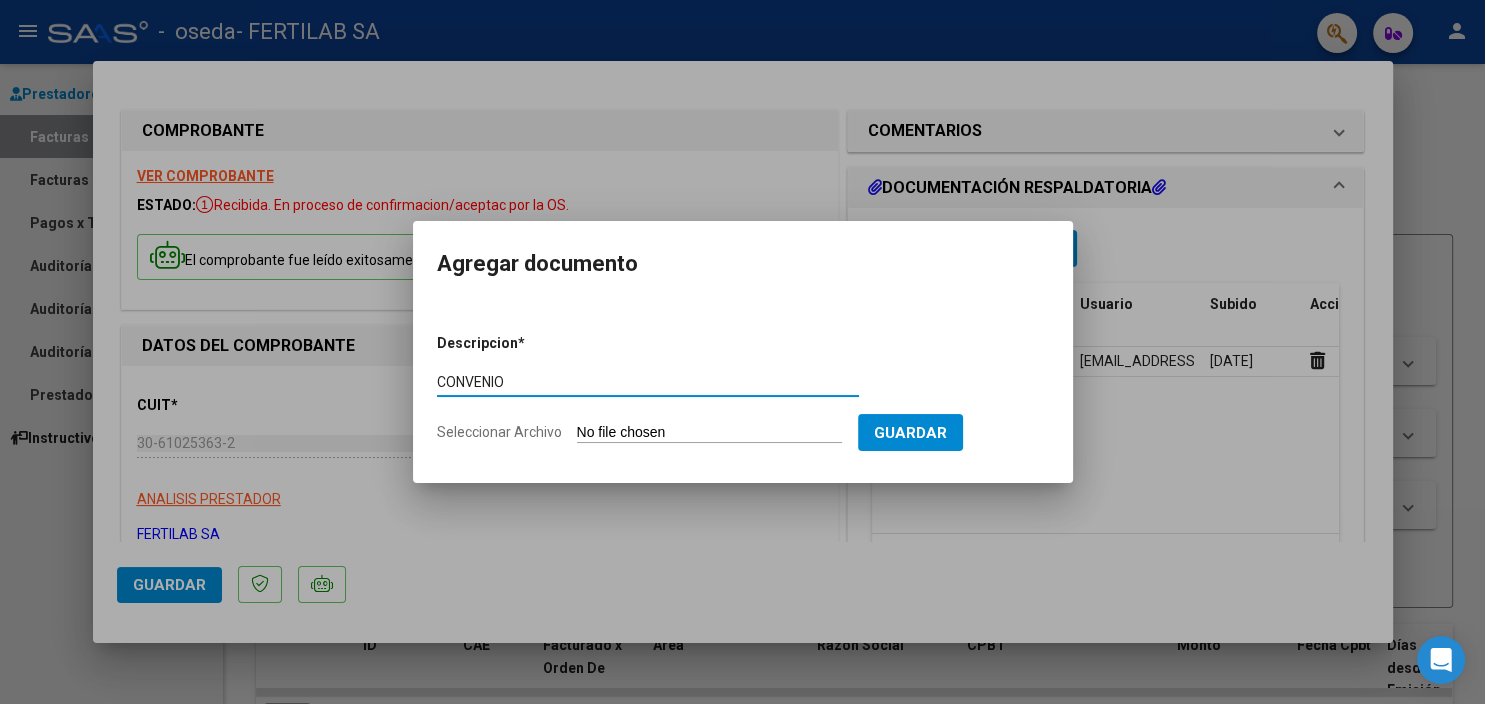 type on "CONVENIO" 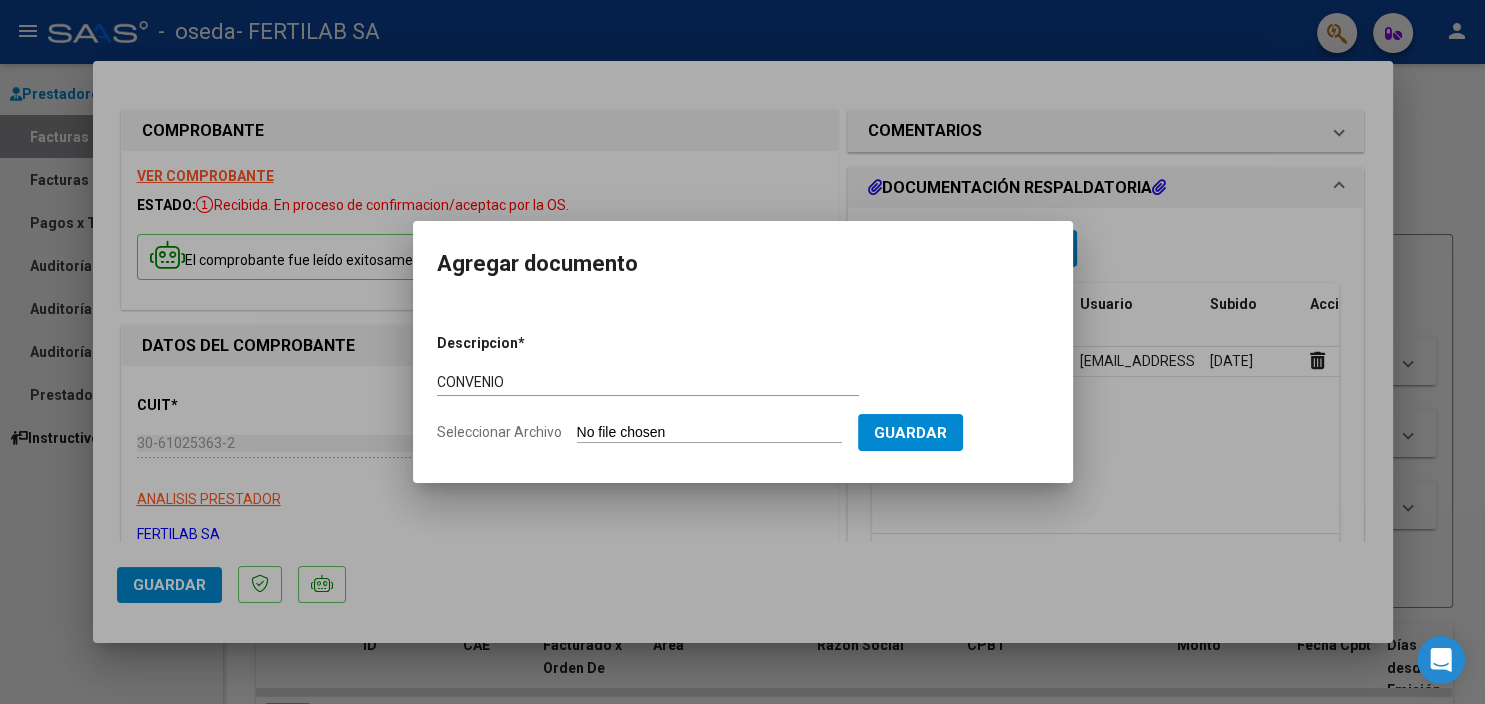 type on "C:\fakepath\OSEDA. VLRS CONVENIO VIGENCIA [DATE].pdf" 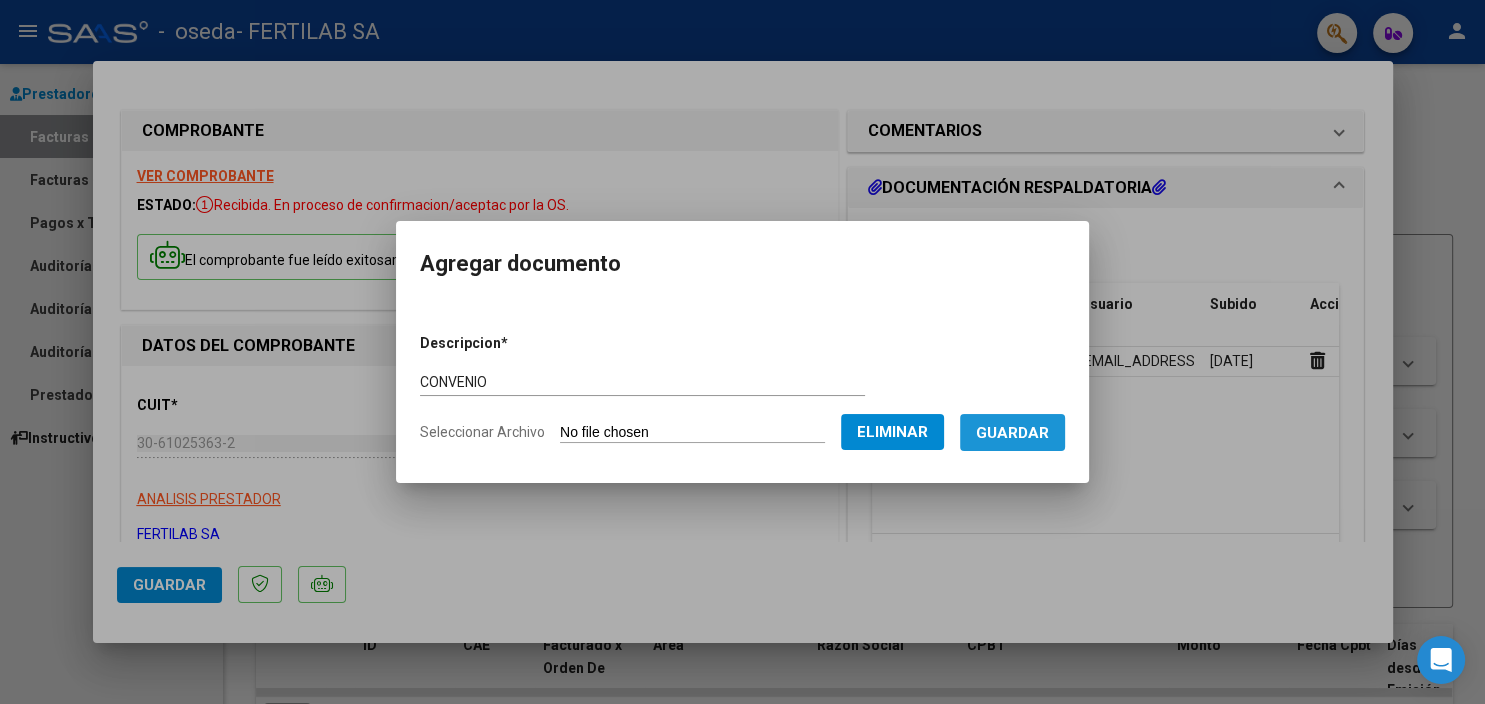 click on "Guardar" at bounding box center (1012, 433) 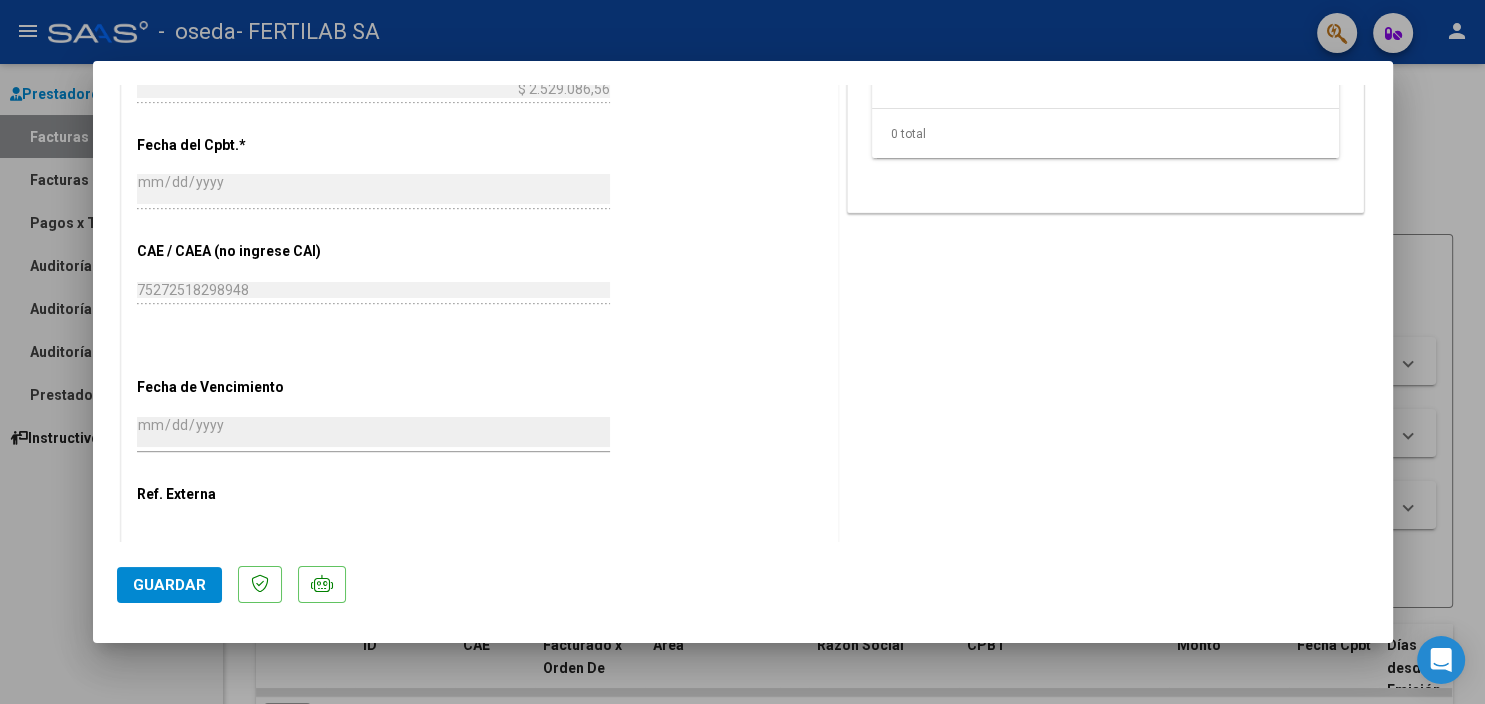 scroll, scrollTop: 1022, scrollLeft: 0, axis: vertical 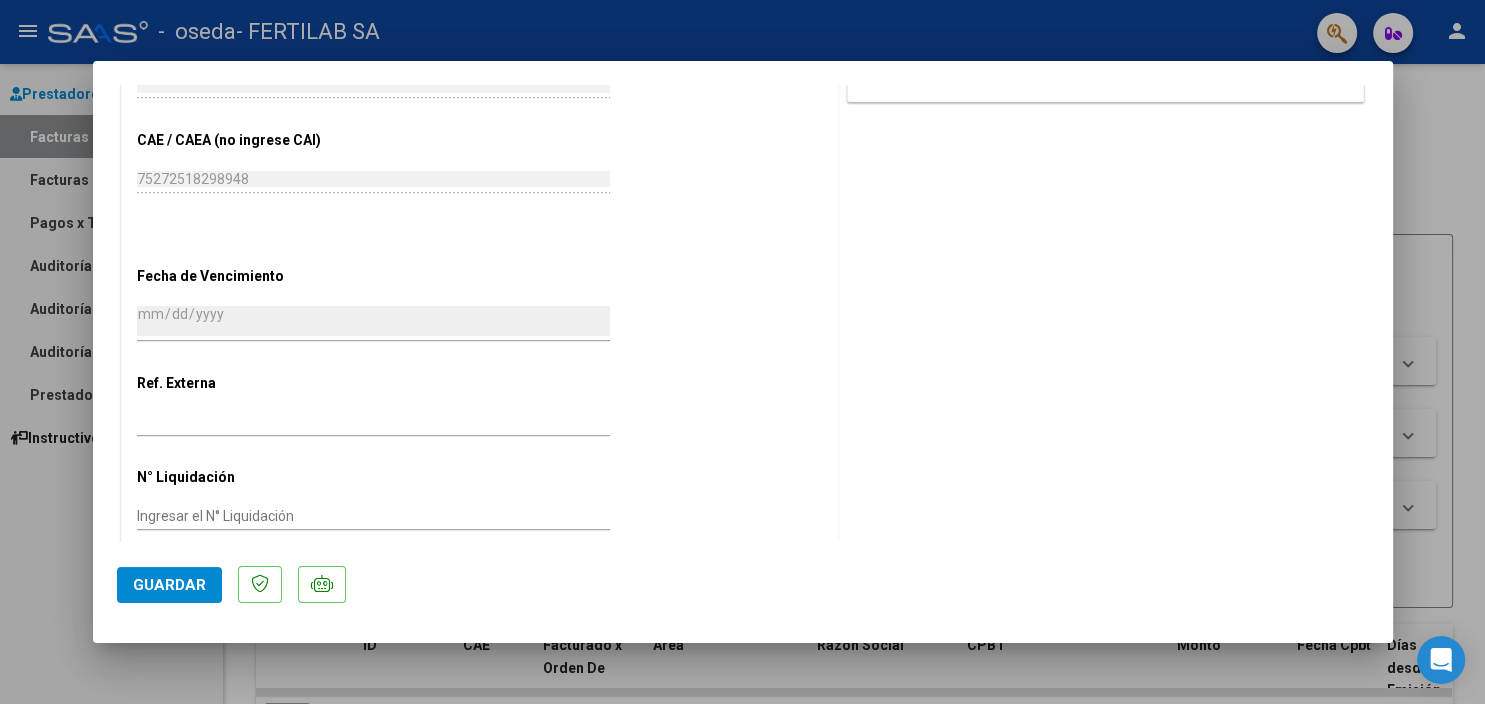 click on "Guardar" 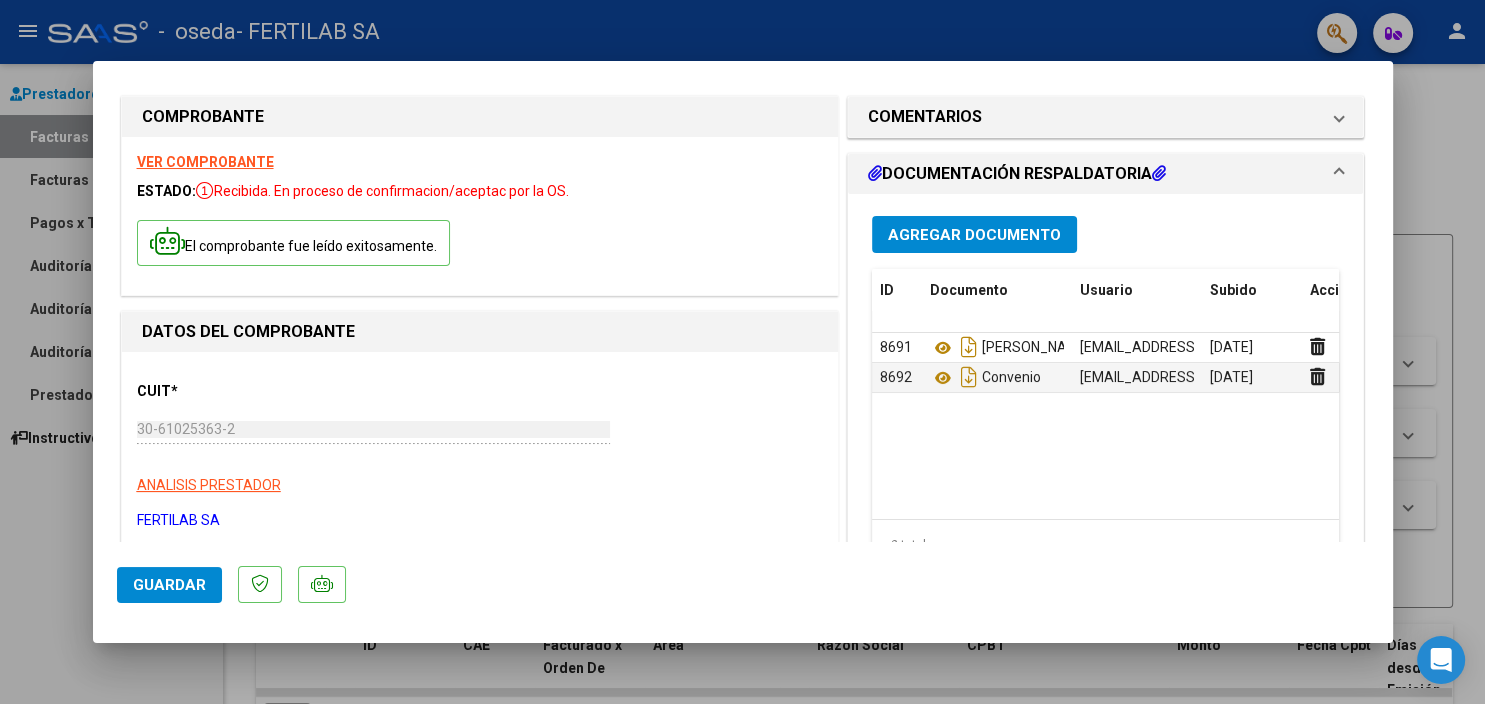 scroll, scrollTop: 0, scrollLeft: 0, axis: both 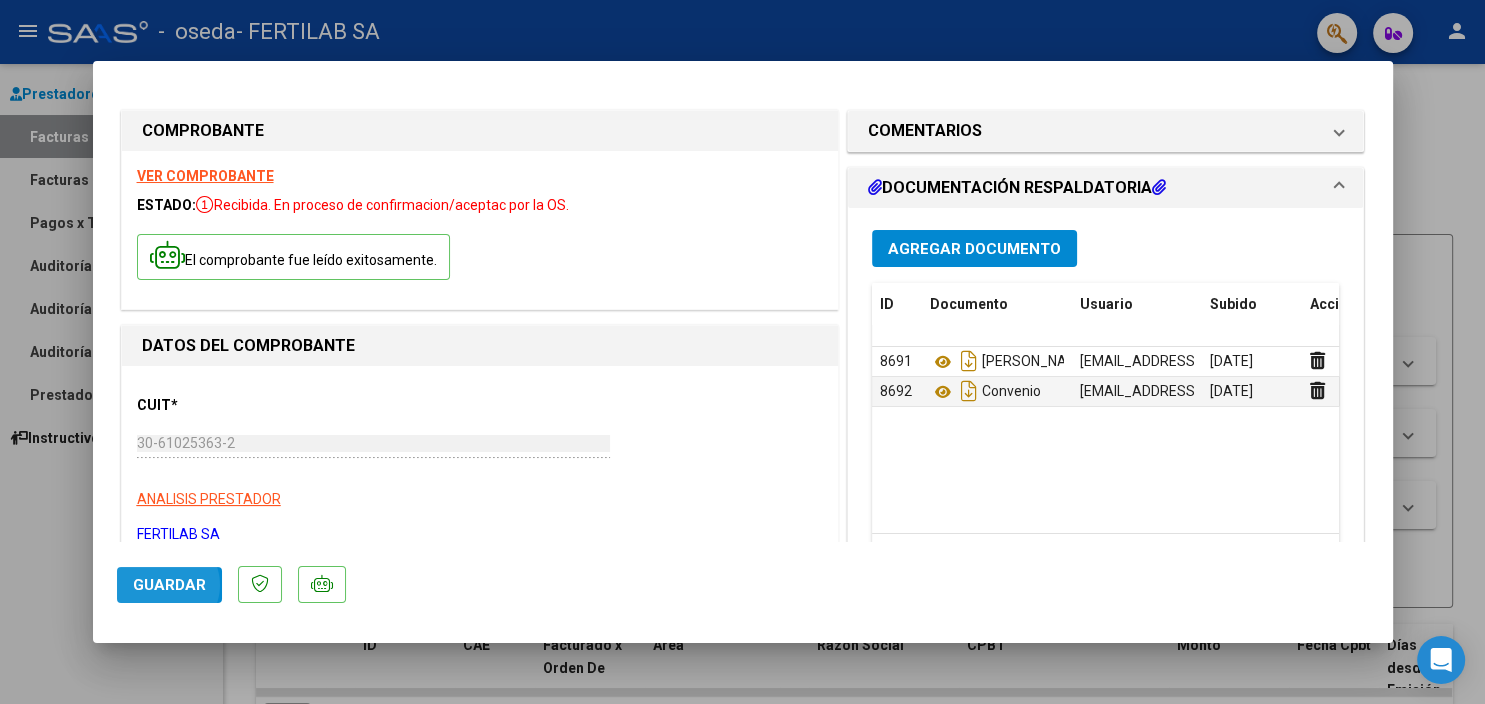 click on "Guardar" 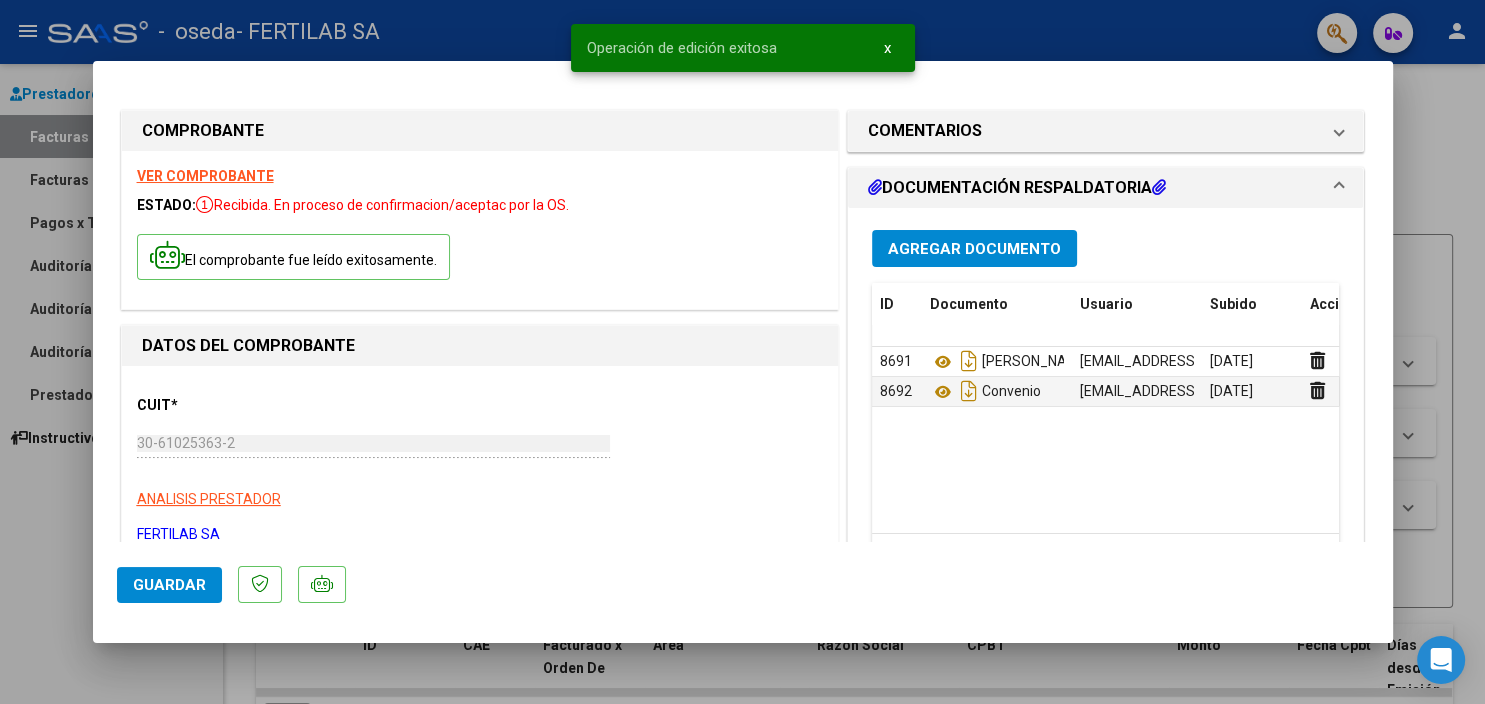 click at bounding box center [742, 352] 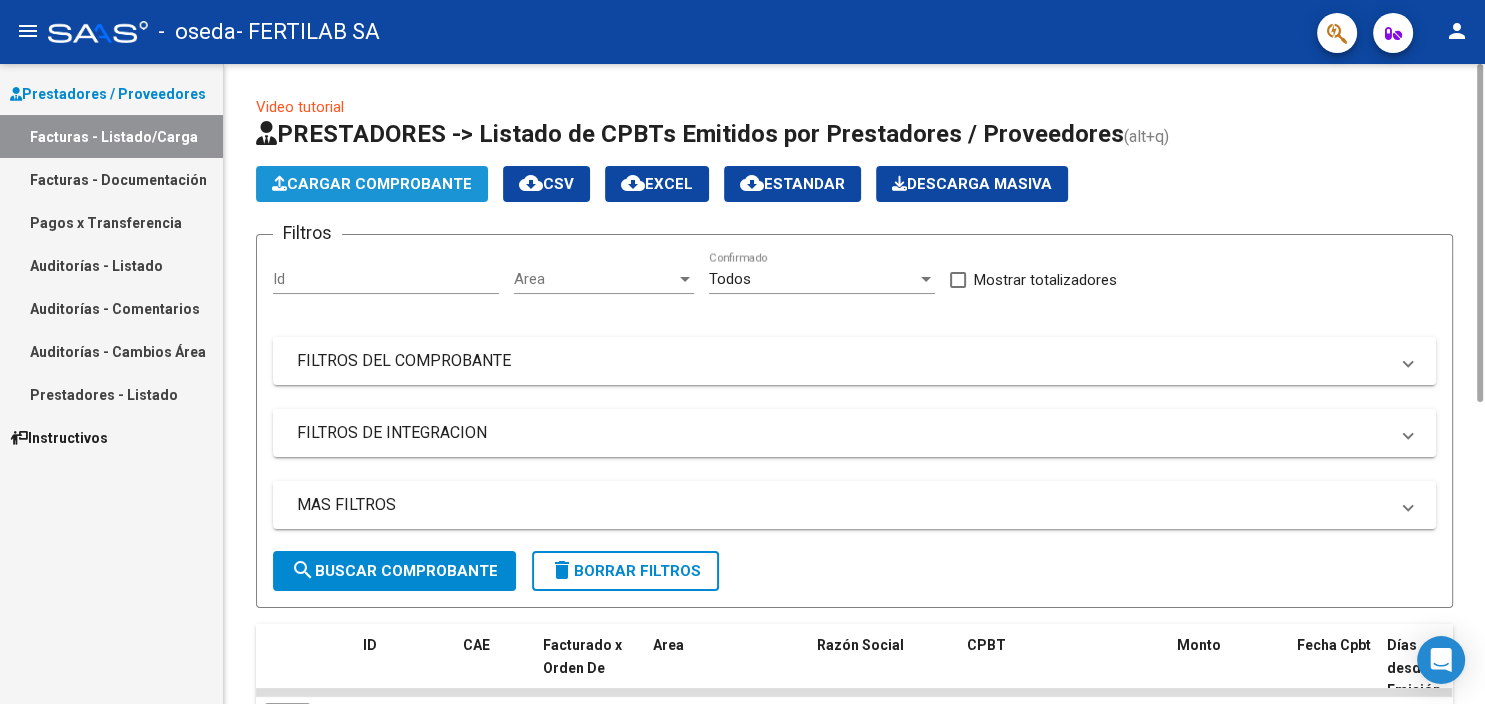click on "Cargar Comprobante" 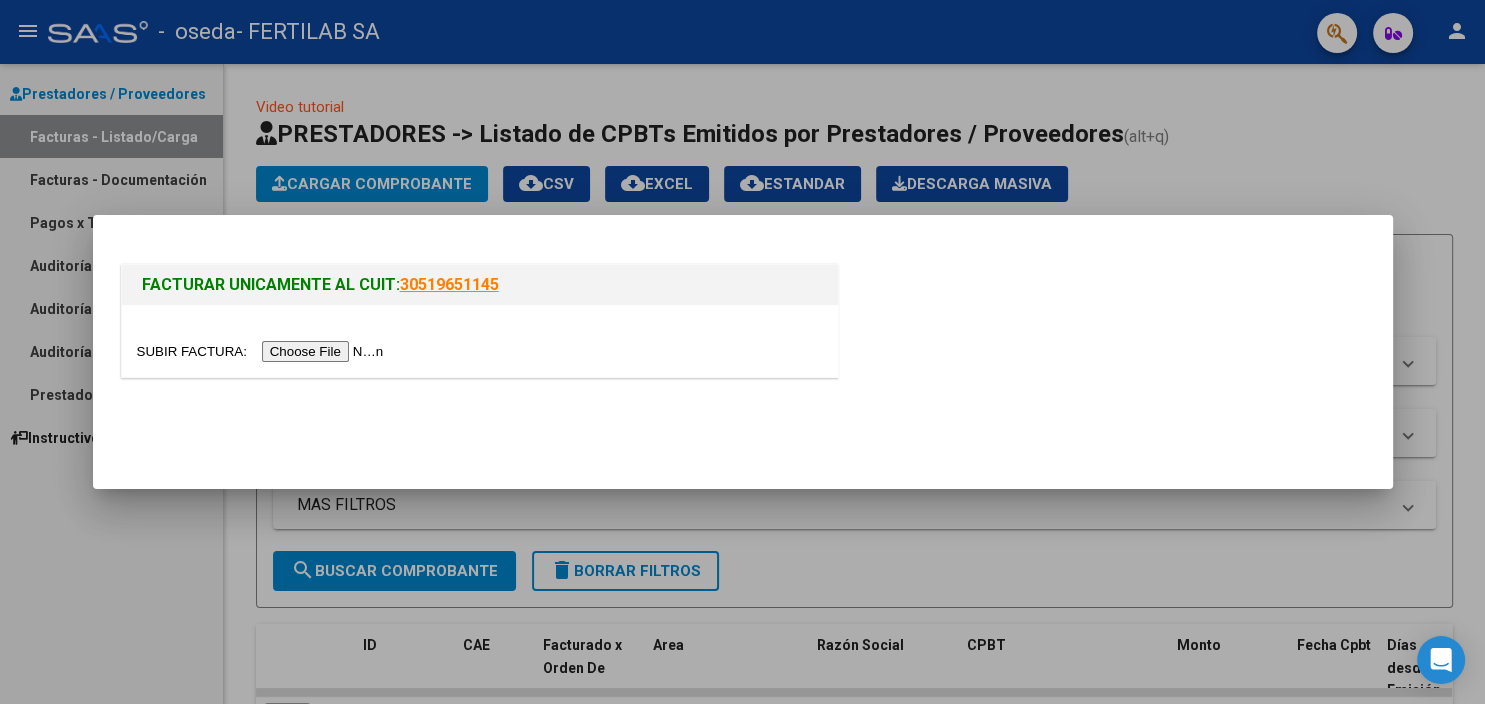 click at bounding box center (263, 351) 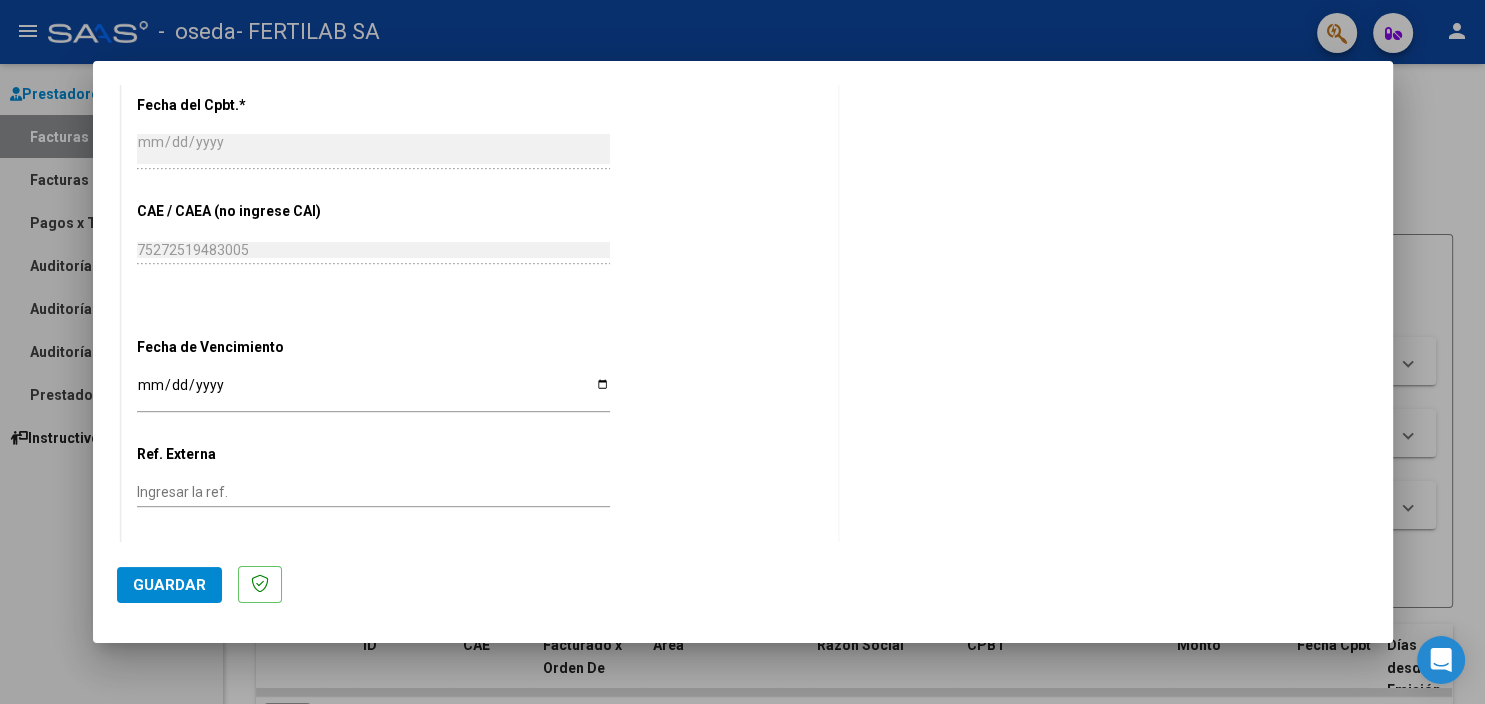 scroll, scrollTop: 907, scrollLeft: 0, axis: vertical 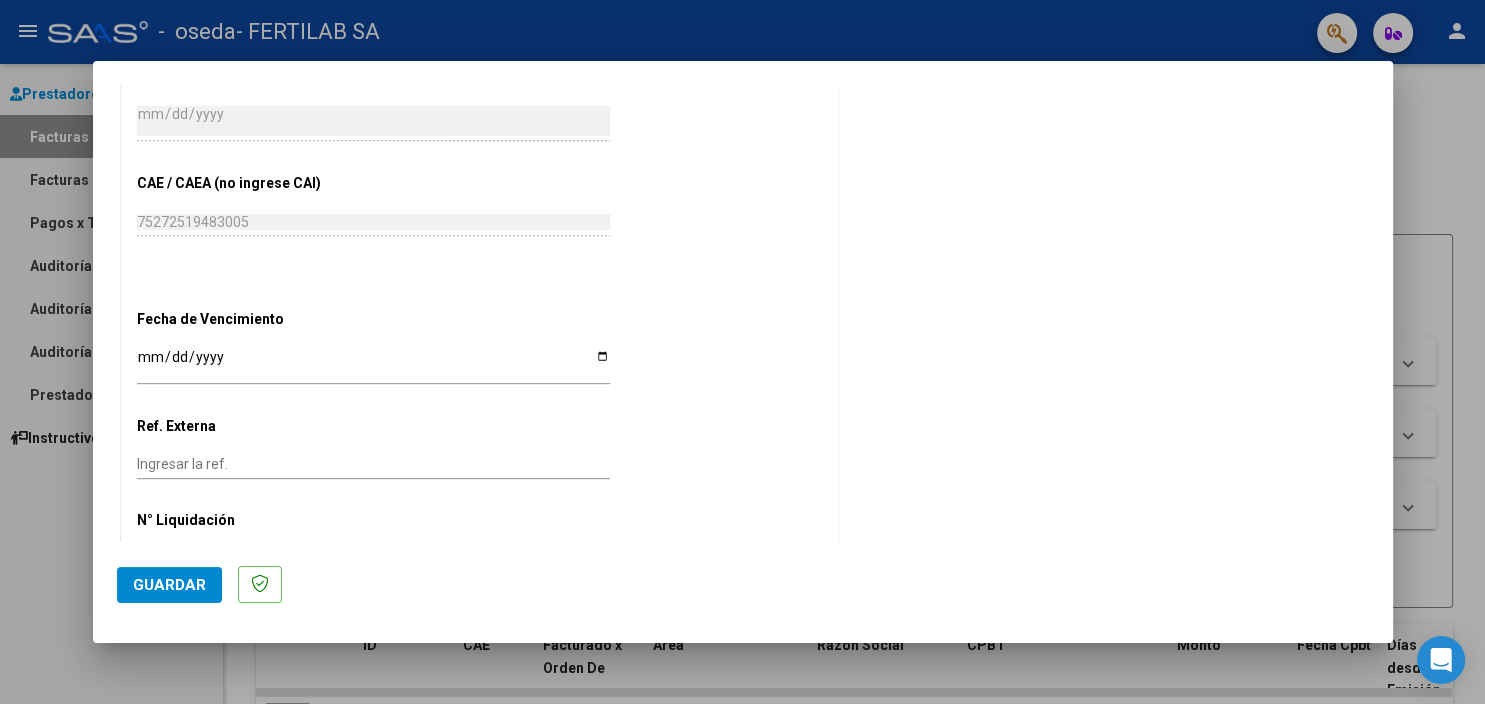 click on "CUIT  *   30-61025363-2 Ingresar CUIT  ANALISIS PRESTADOR  Area destinado * SUR Seleccionar Area  Comprobante Tipo * Factura B Seleccionar Tipo Punto de Venta  *   6 Ingresar el Nro.  Número  *   2681 Ingresar el Nro.  Monto  *   $ 12.812,80 Ingresar el [GEOGRAPHIC_DATA].  *   [DATE] Ingresar la fecha  CAE / CAEA (no ingrese CAI)    75272519483005 Ingresar el CAE o CAEA (no ingrese CAI)  Fecha de Vencimiento    Ingresar la fecha  Ref. Externa    Ingresar la ref.  N° Liquidación    Ingresar el N° Liquidación" at bounding box center (480, 14) 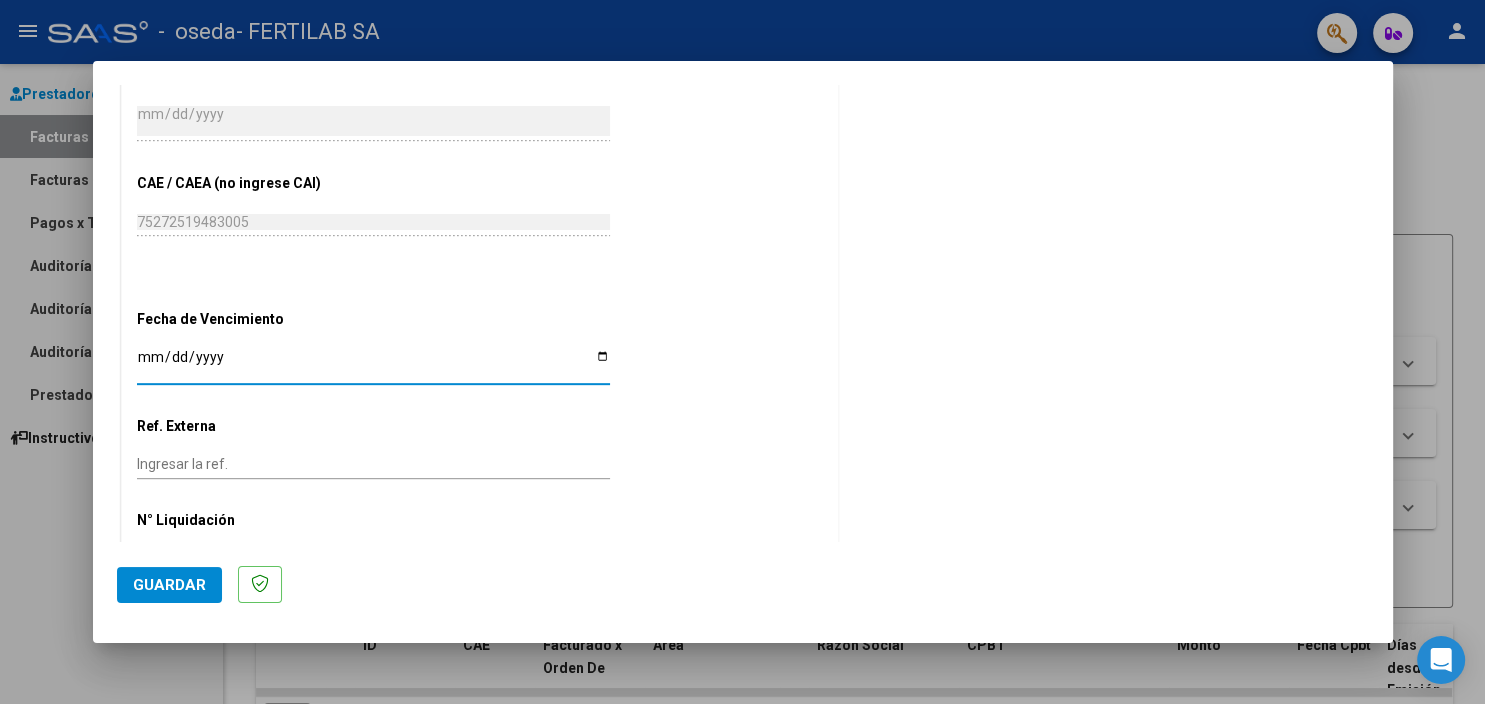 click on "Ingresar la fecha" at bounding box center [373, 364] 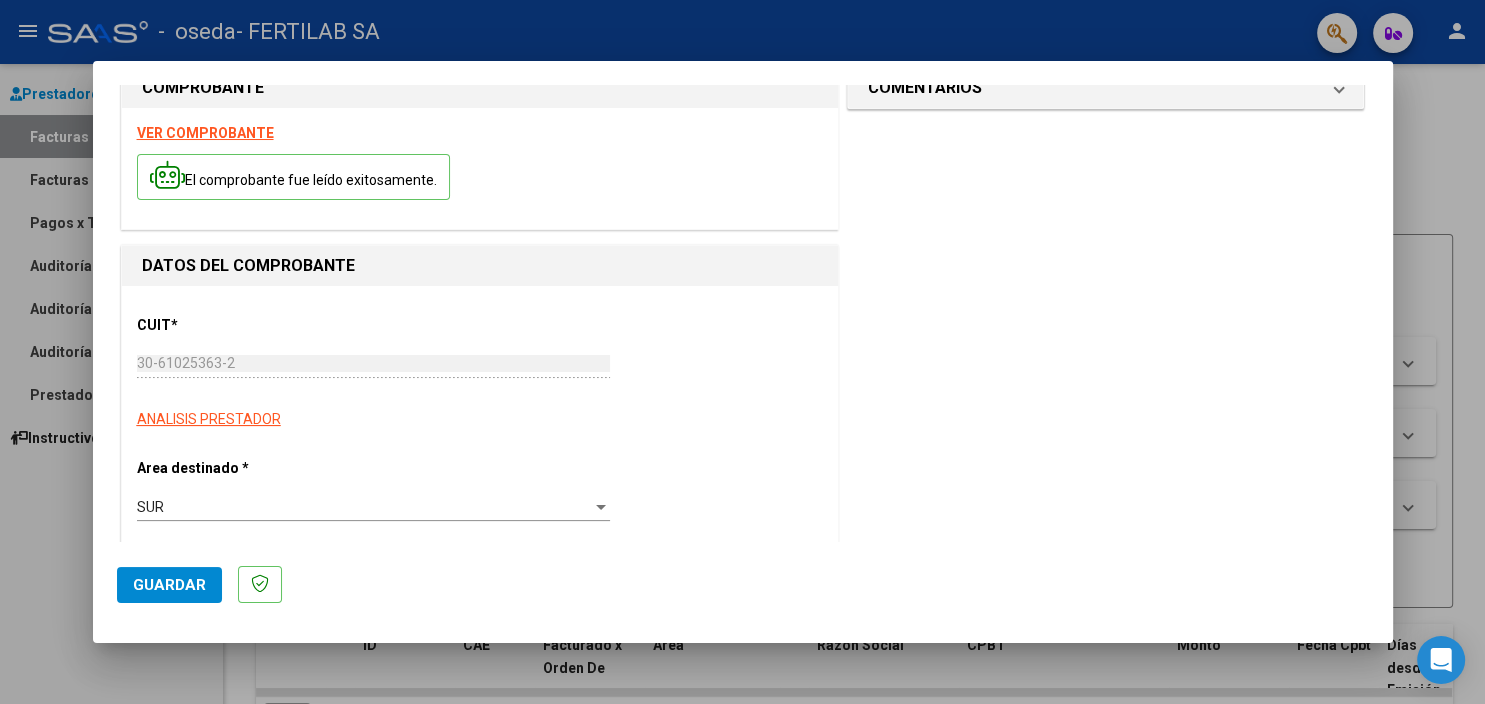 scroll, scrollTop: 0, scrollLeft: 0, axis: both 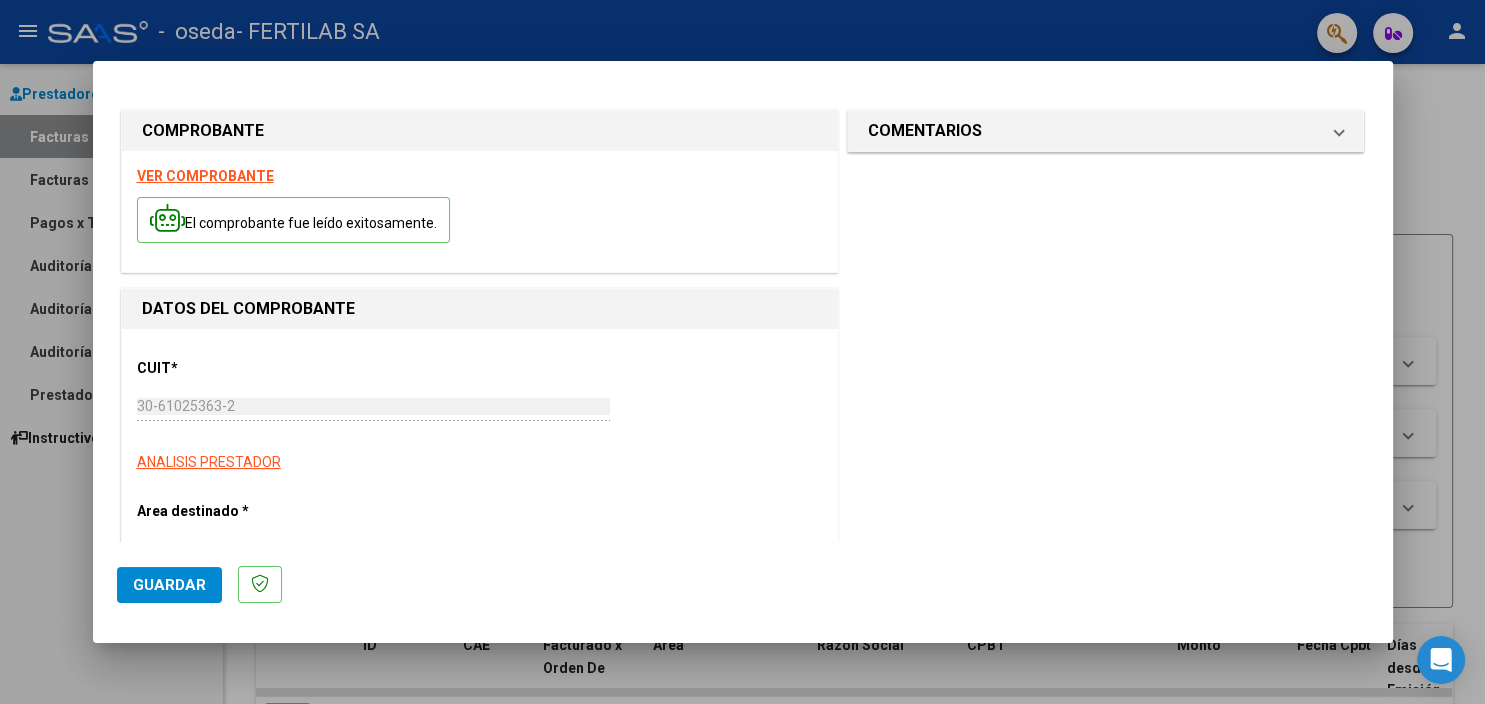 click on "Guardar" 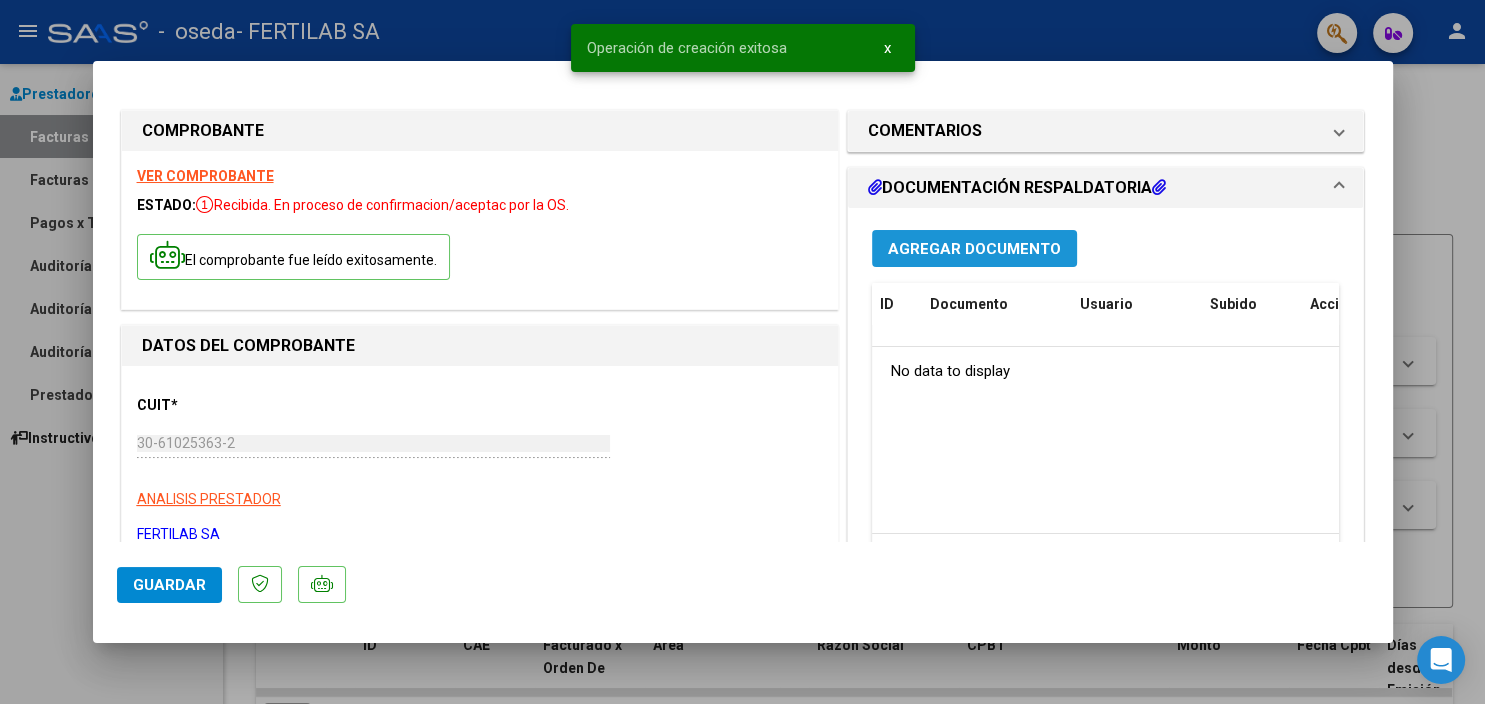 click on "Agregar Documento" at bounding box center (974, 249) 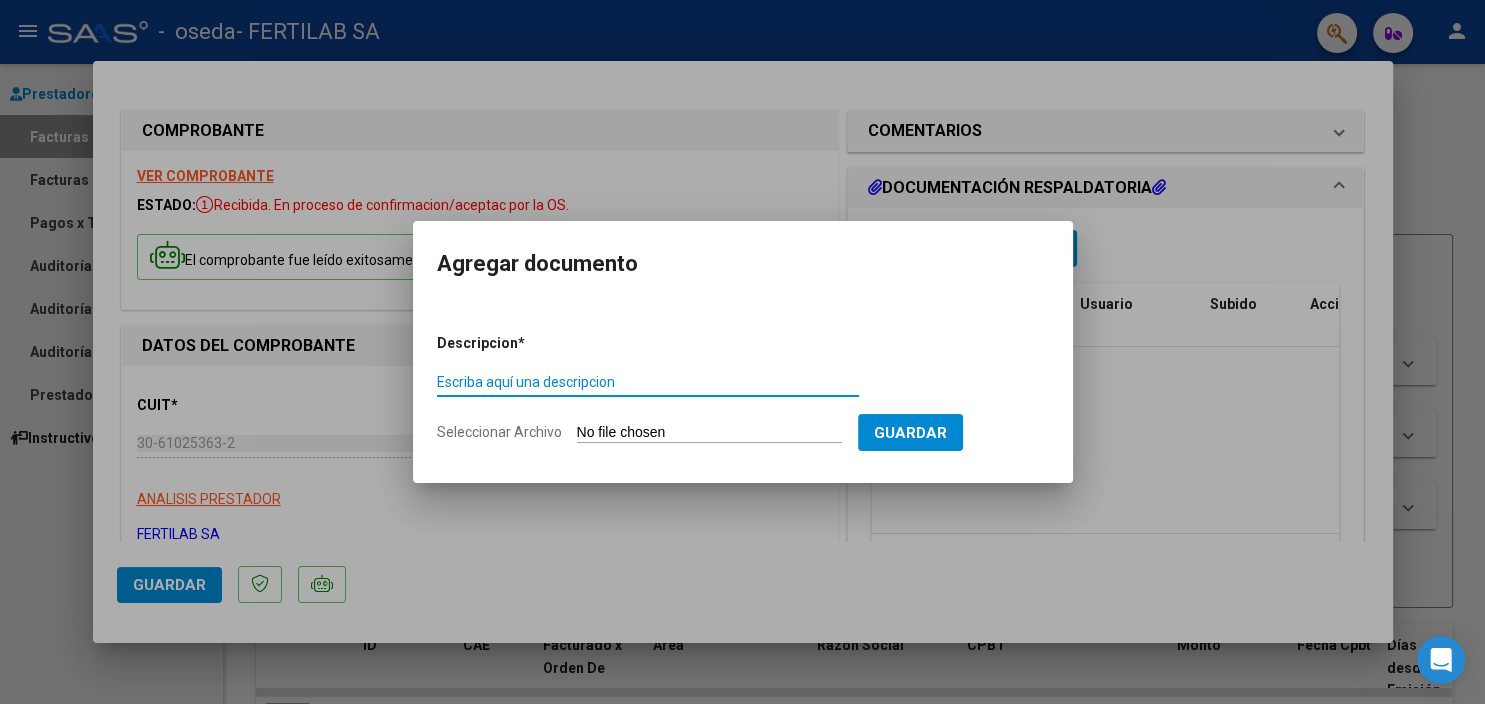 click on "Escriba aquí una descripcion" at bounding box center [648, 382] 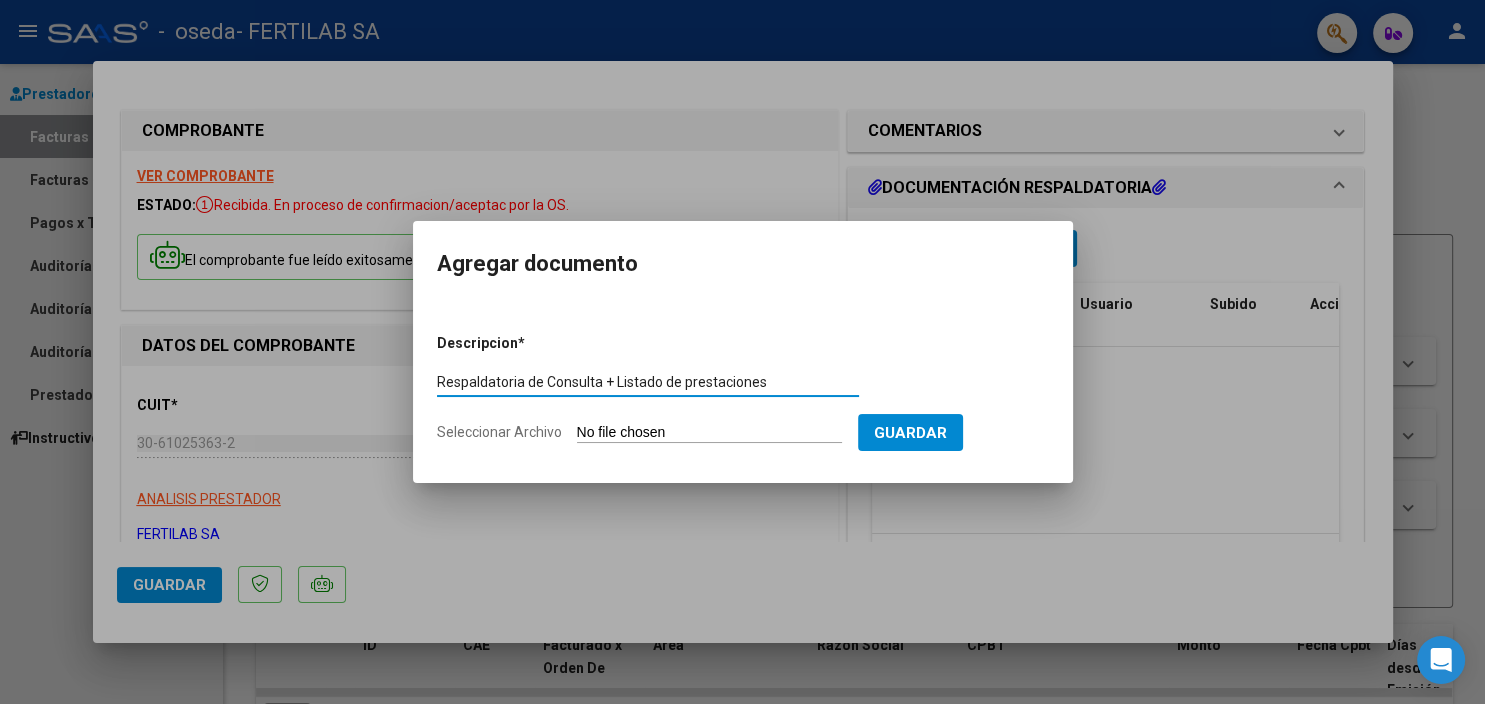 type on "Respaldatoria de Consulta + Listado de prestaciones" 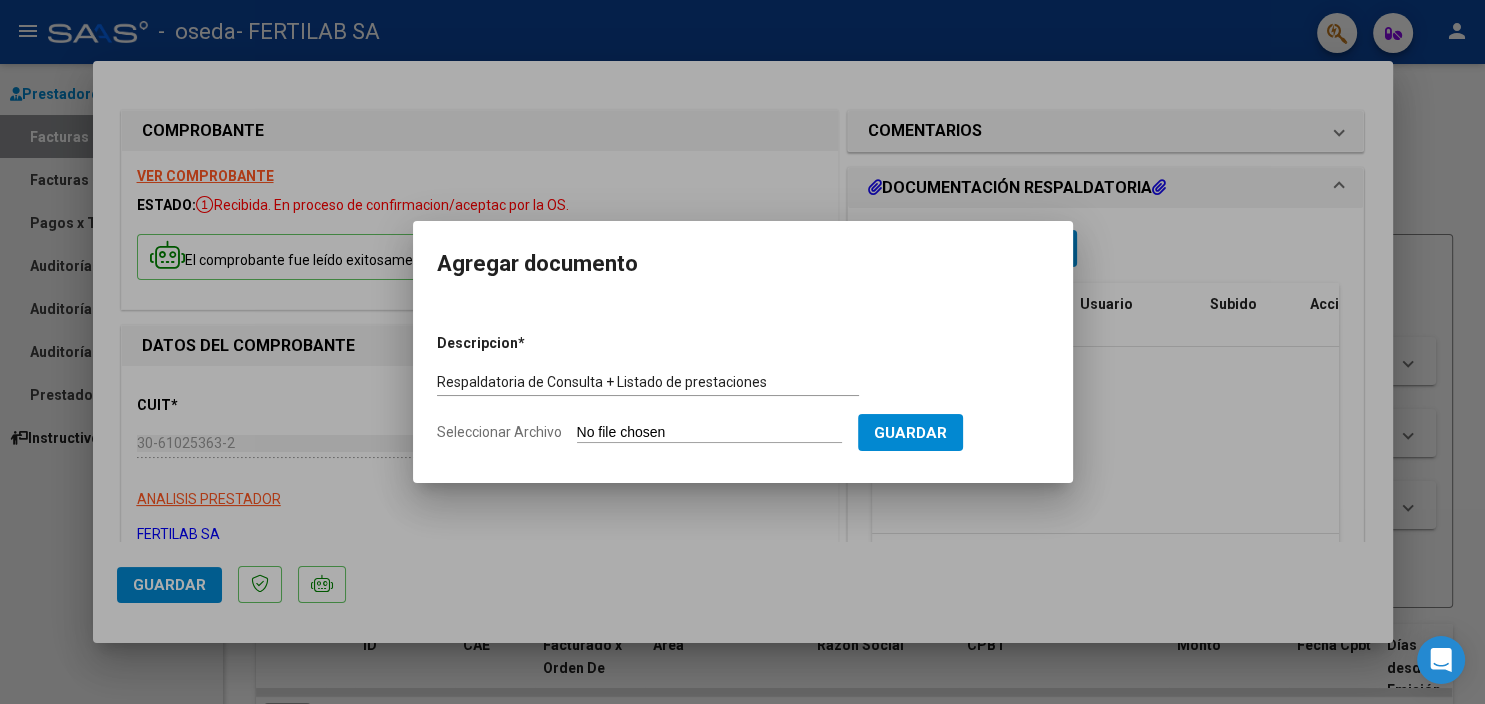 click on "Seleccionar Archivo" at bounding box center [709, 433] 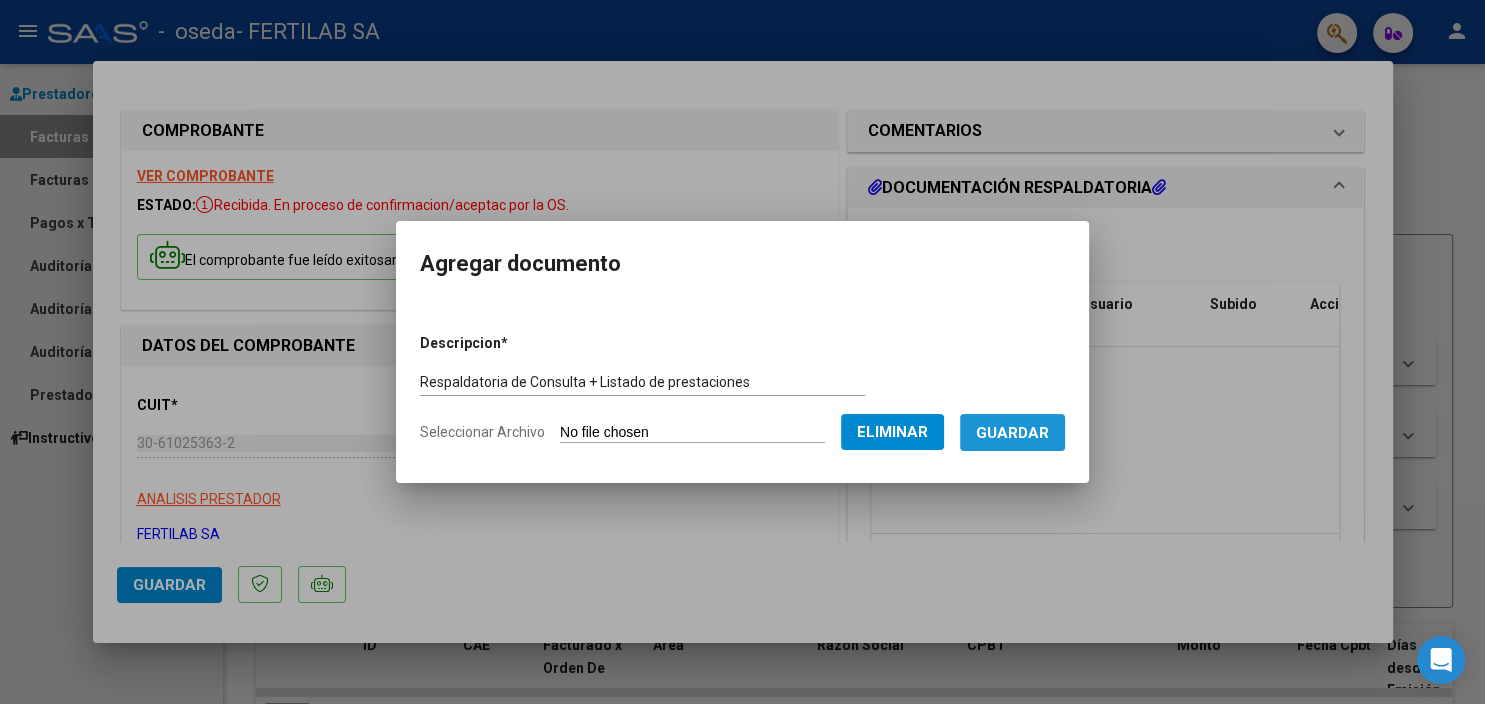 click on "Guardar" at bounding box center (1012, 433) 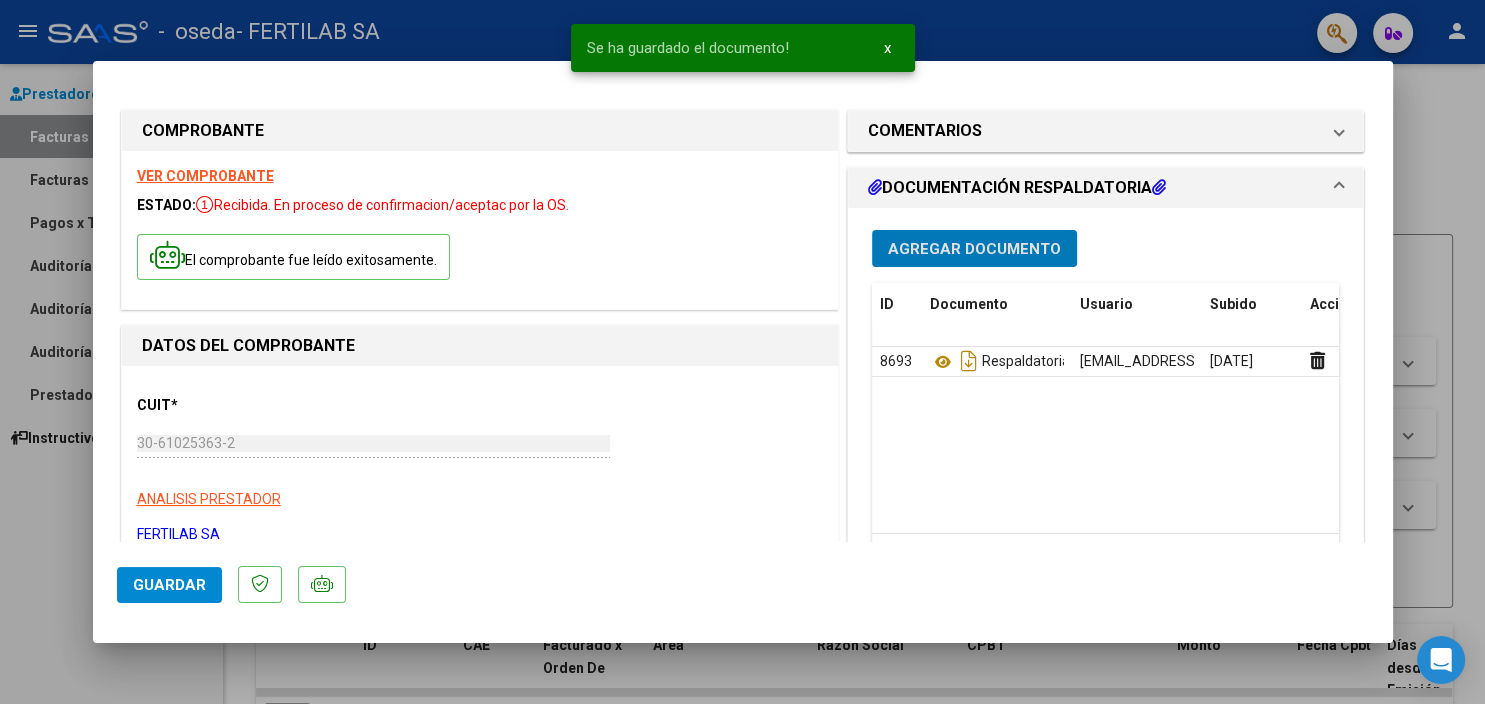 click on "Agregar Documento" at bounding box center [974, 249] 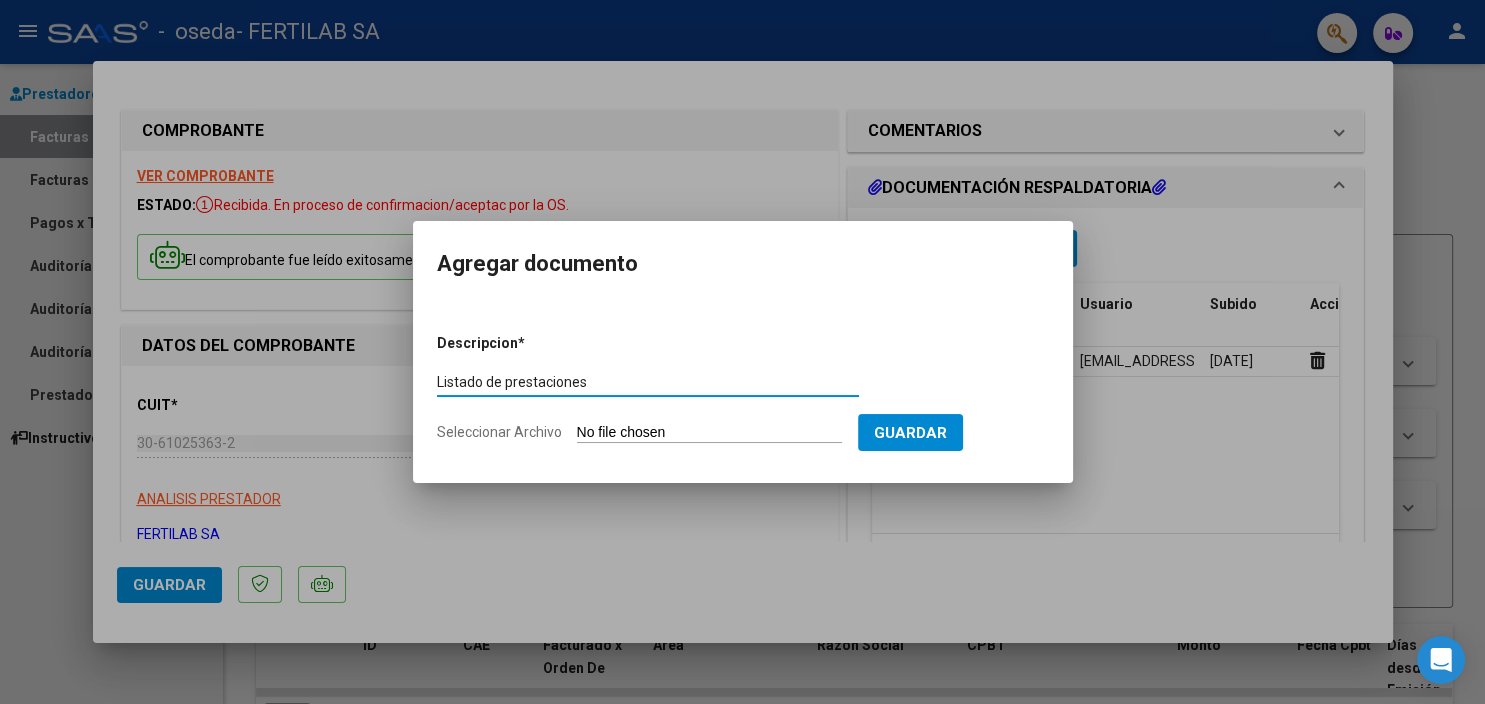 type on "Listado de prestaciones" 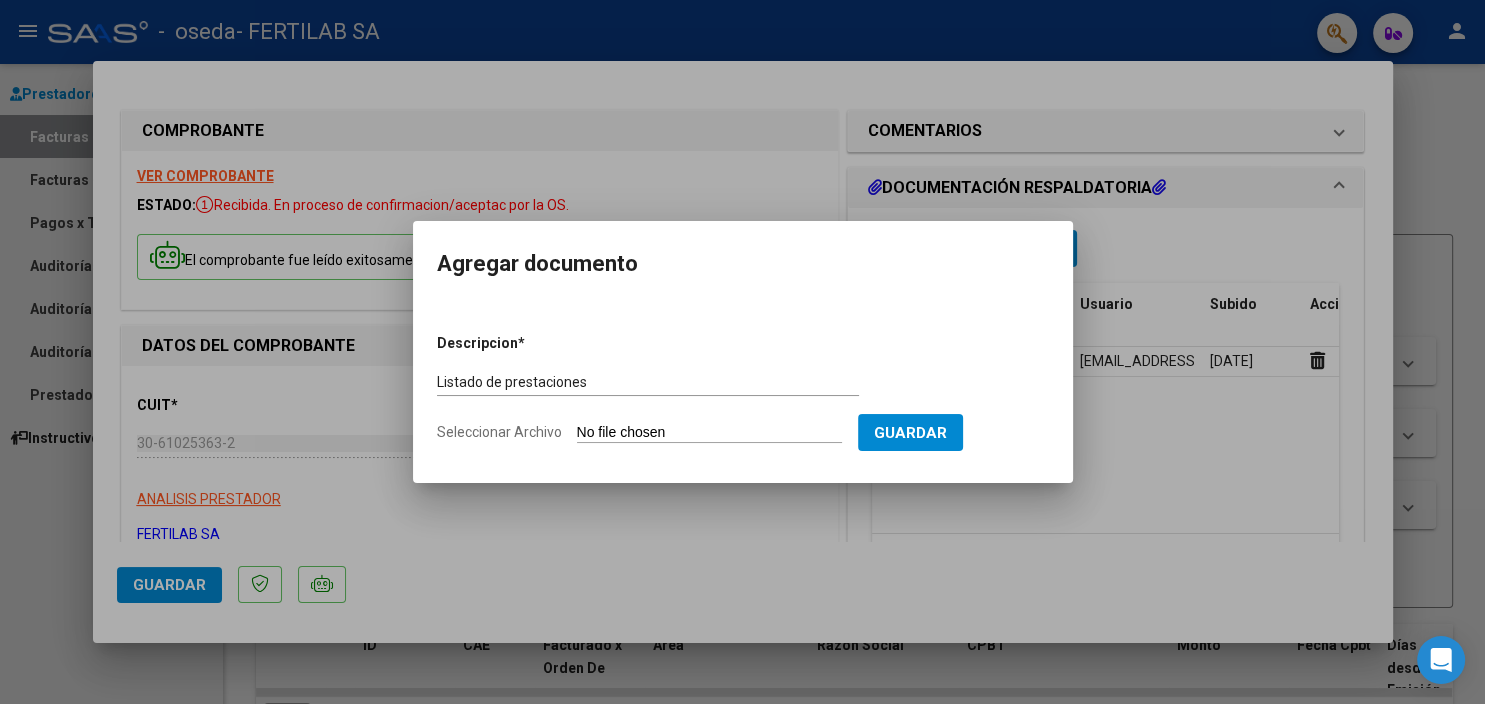 click on "Seleccionar Archivo" at bounding box center (709, 433) 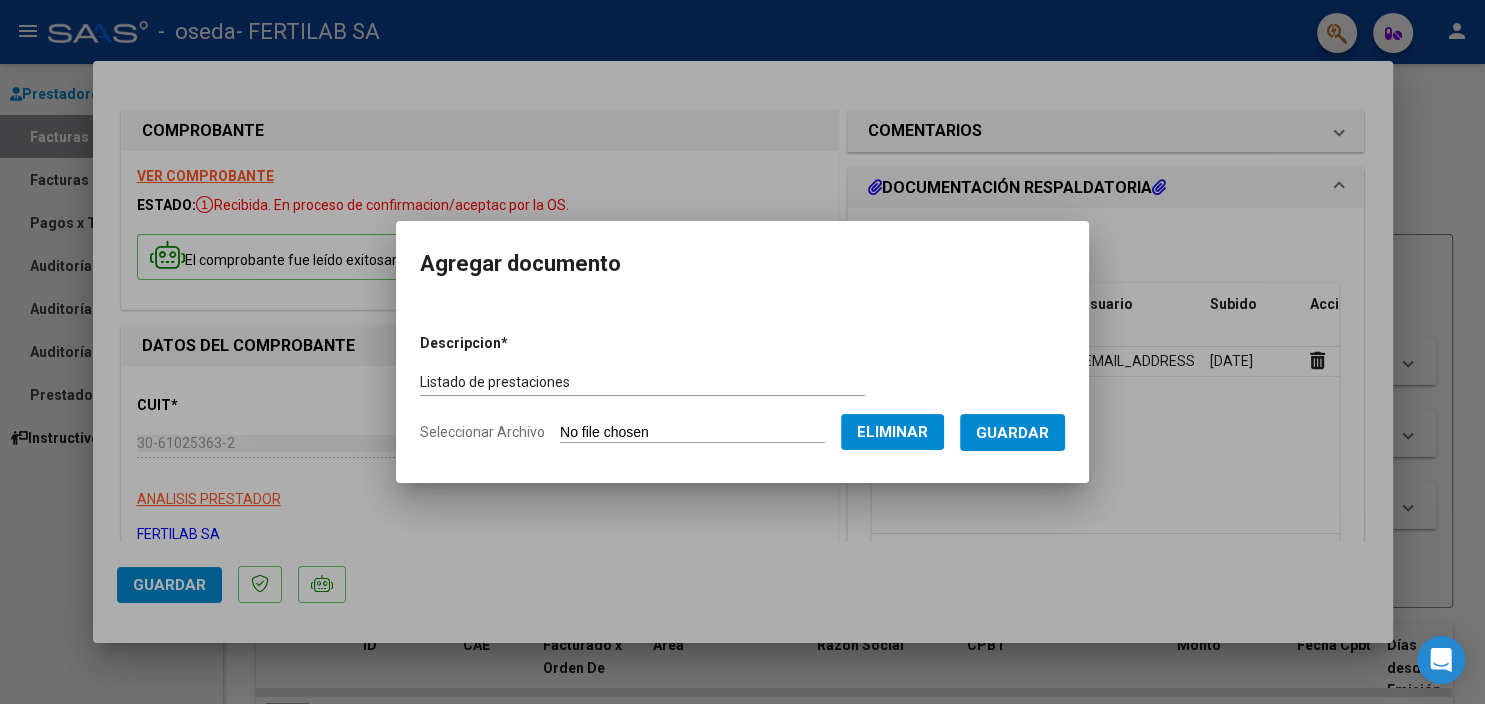 click on "Guardar" at bounding box center [1012, 432] 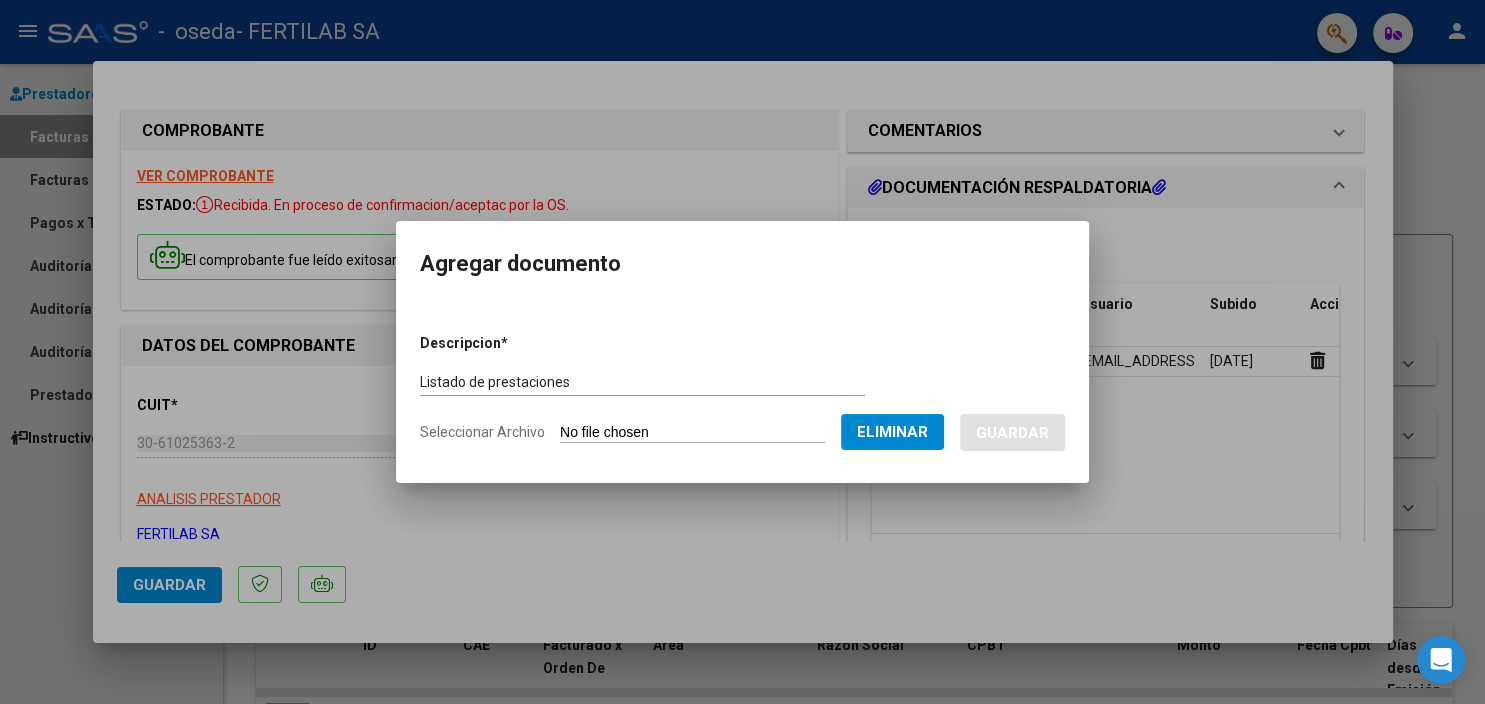 click on "Guardar" at bounding box center (1012, 433) 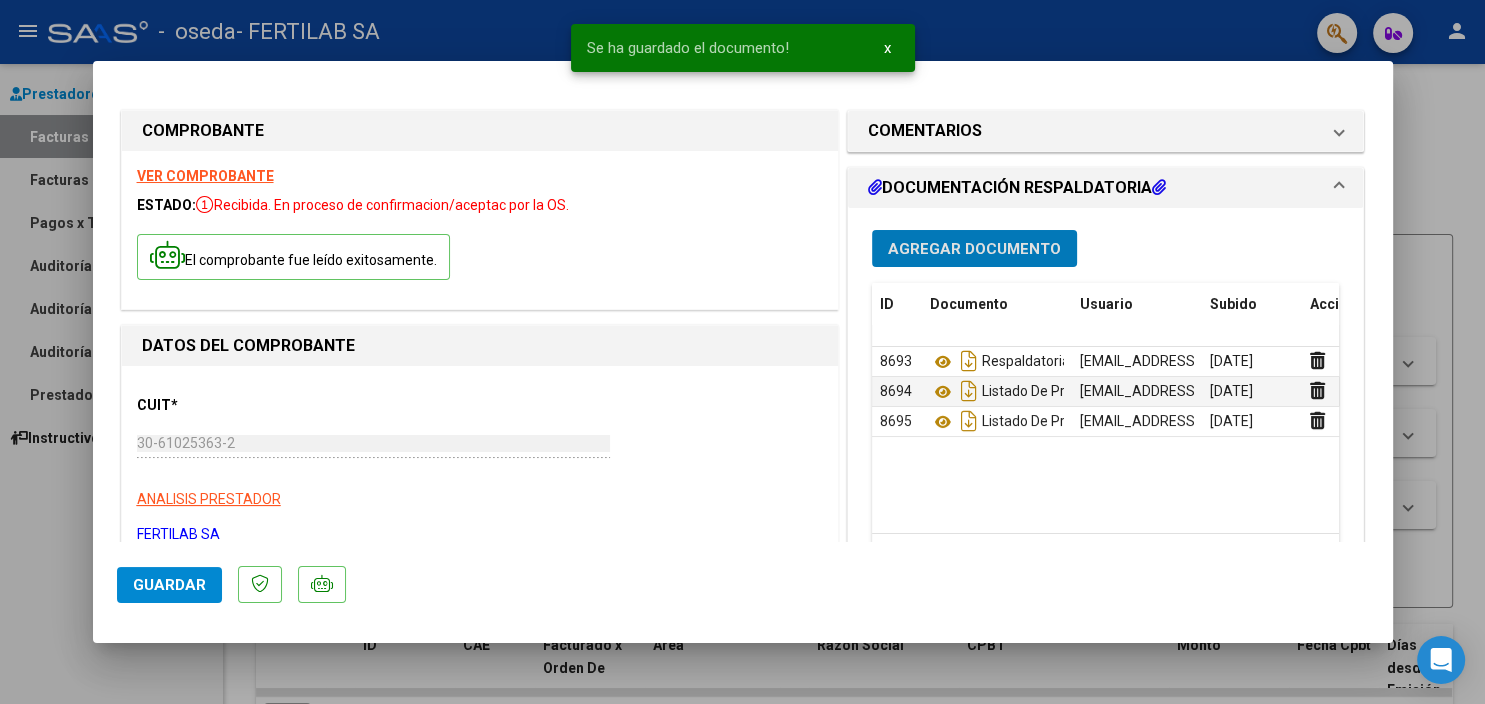 scroll, scrollTop: 1022, scrollLeft: 0, axis: vertical 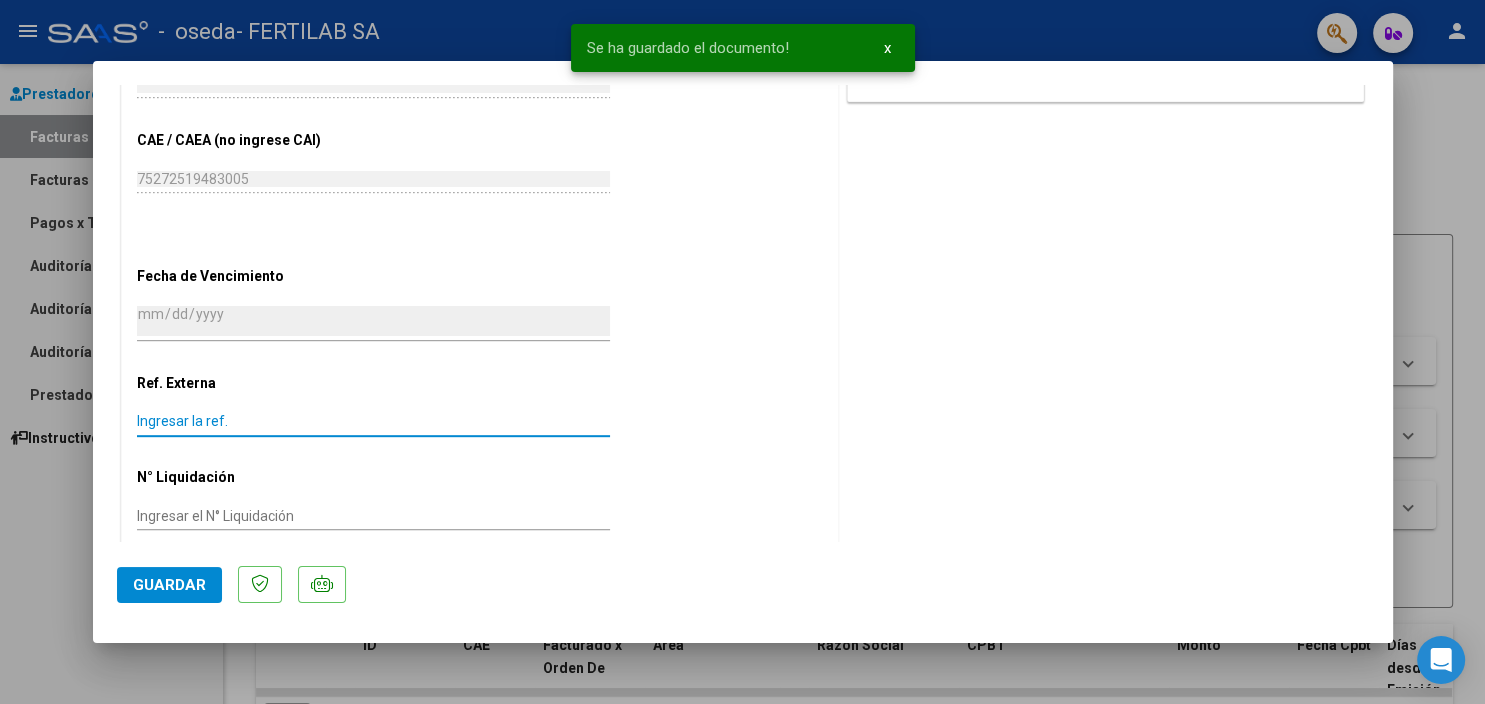 click on "Ingresar la ref." at bounding box center [373, 421] 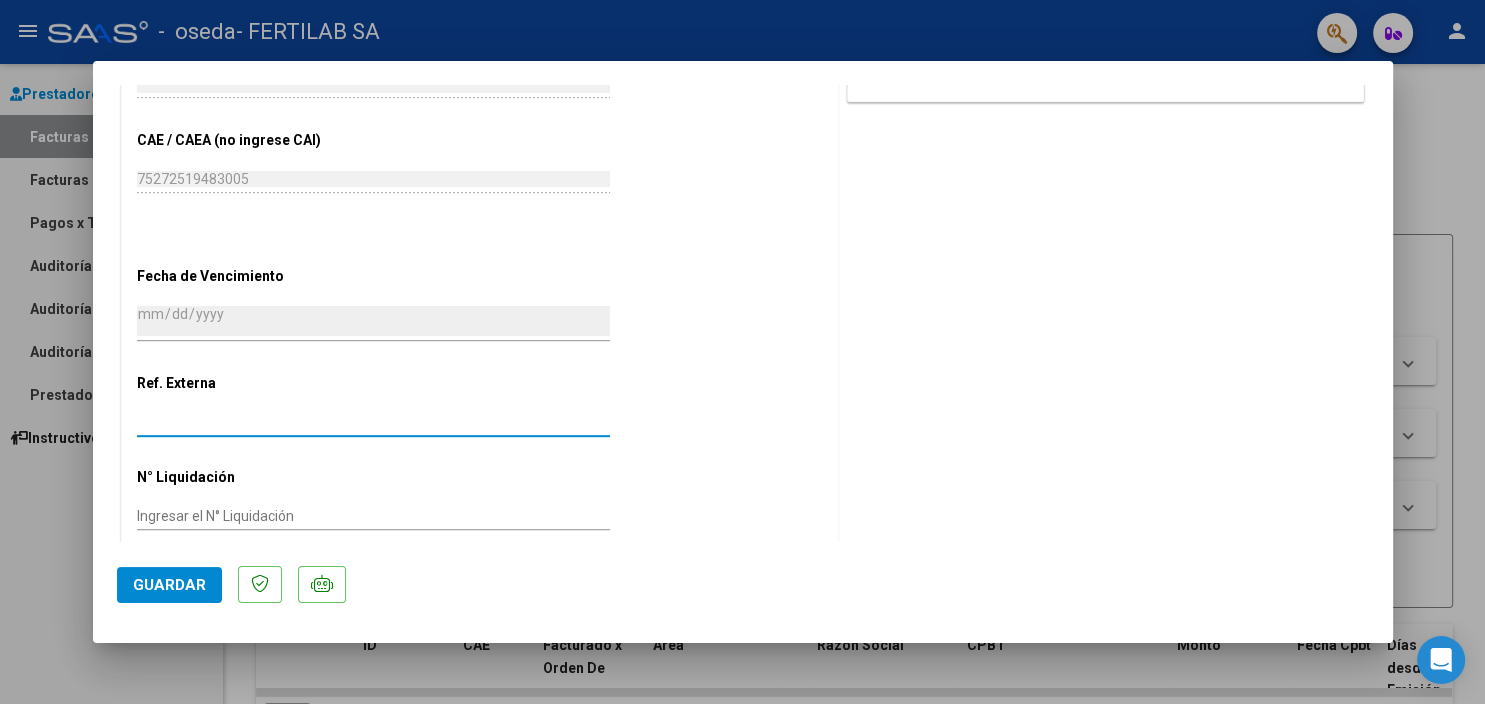 click on "Ingresar la ref." at bounding box center (373, 421) 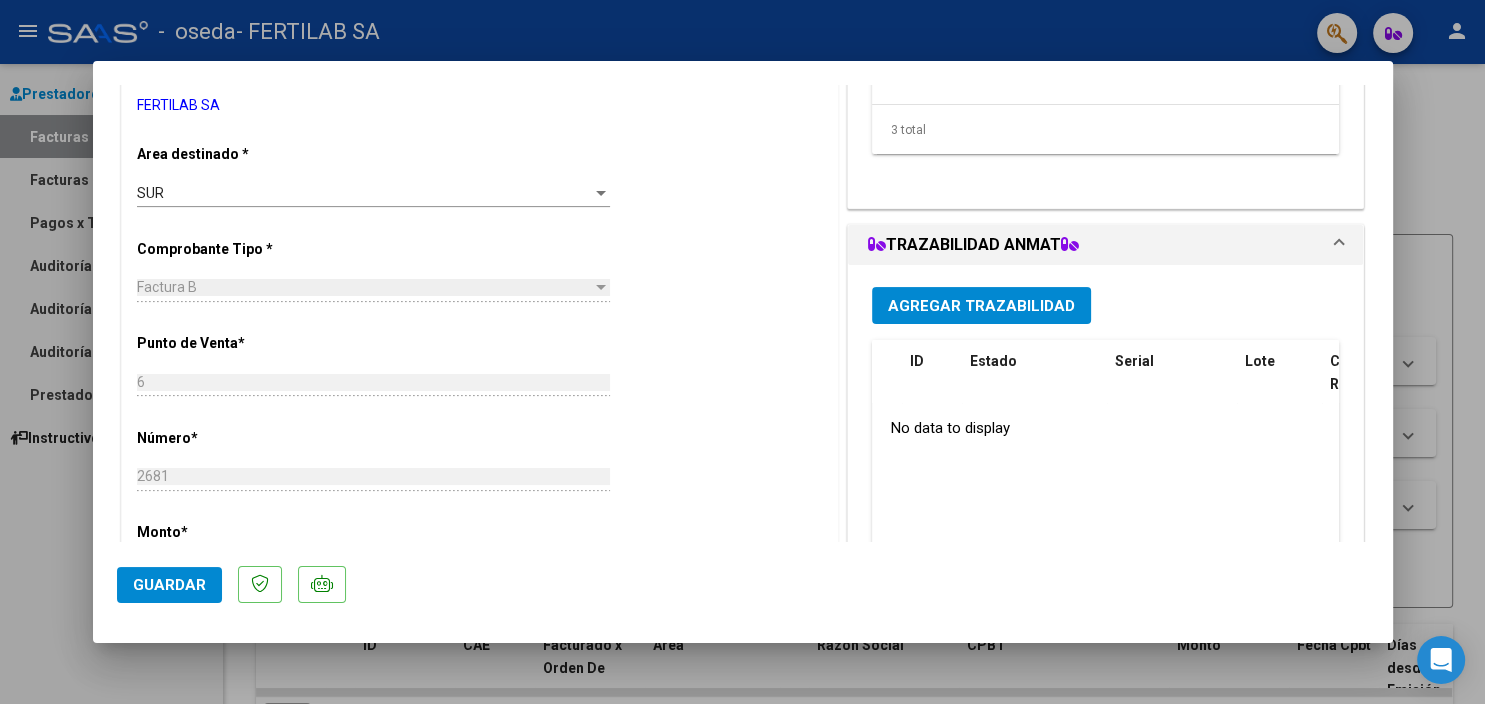 scroll, scrollTop: 518, scrollLeft: 0, axis: vertical 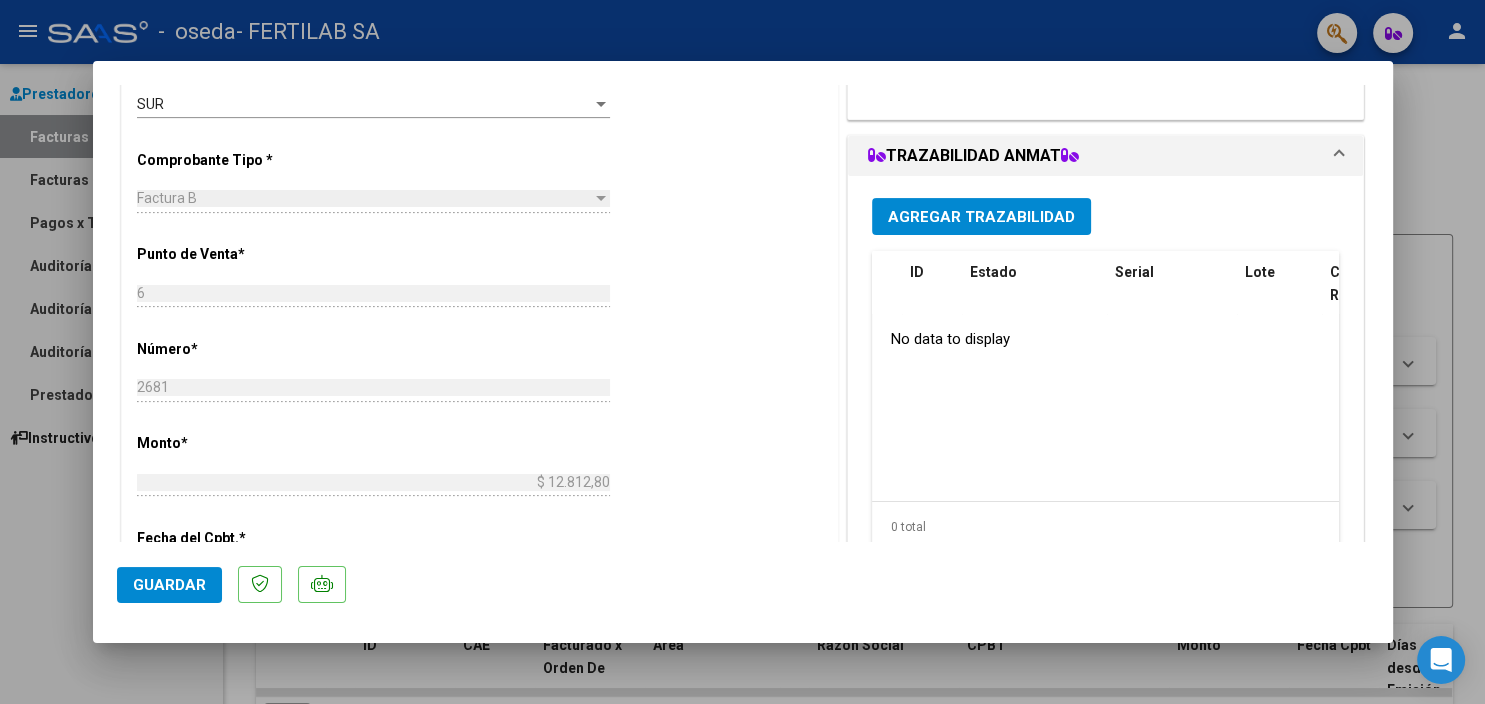 click on "Guardar" 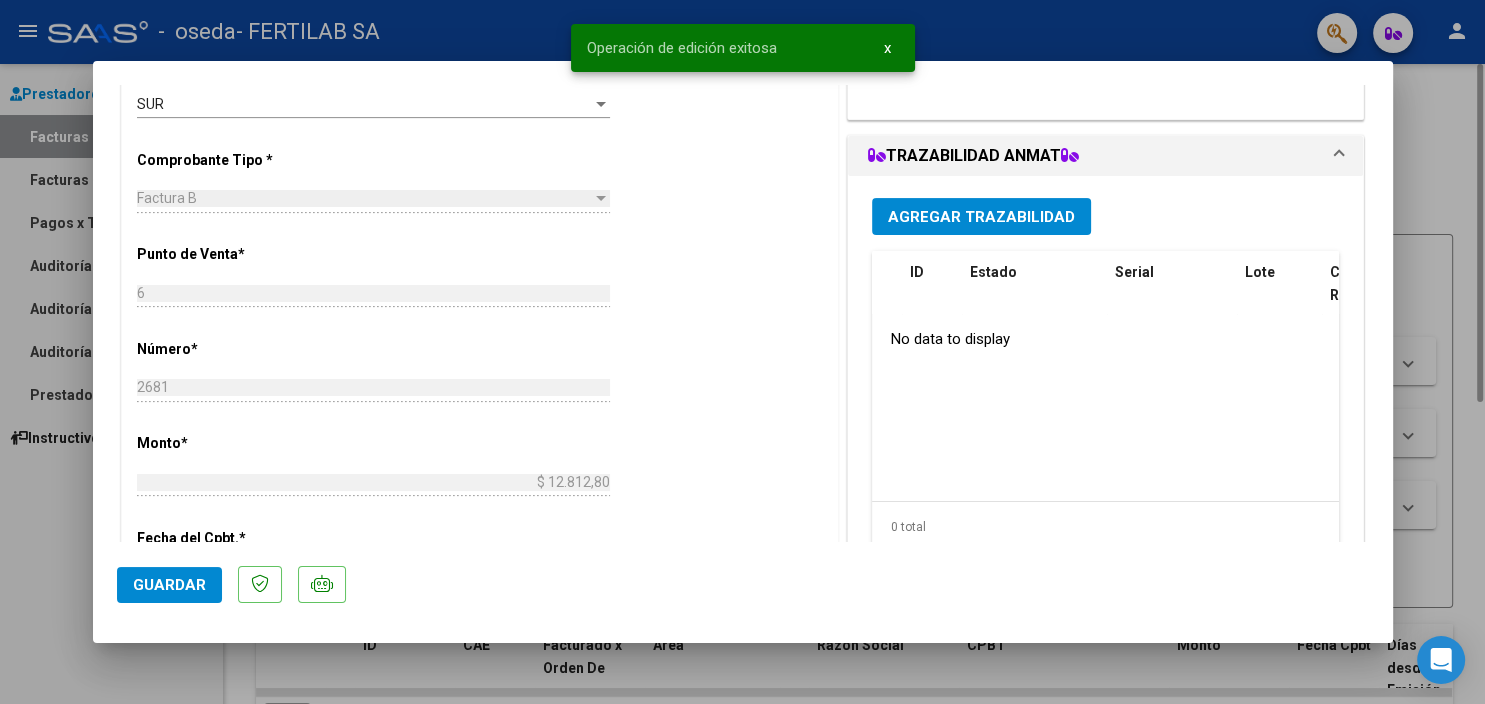 drag, startPoint x: 1445, startPoint y: 166, endPoint x: 1434, endPoint y: 166, distance: 11 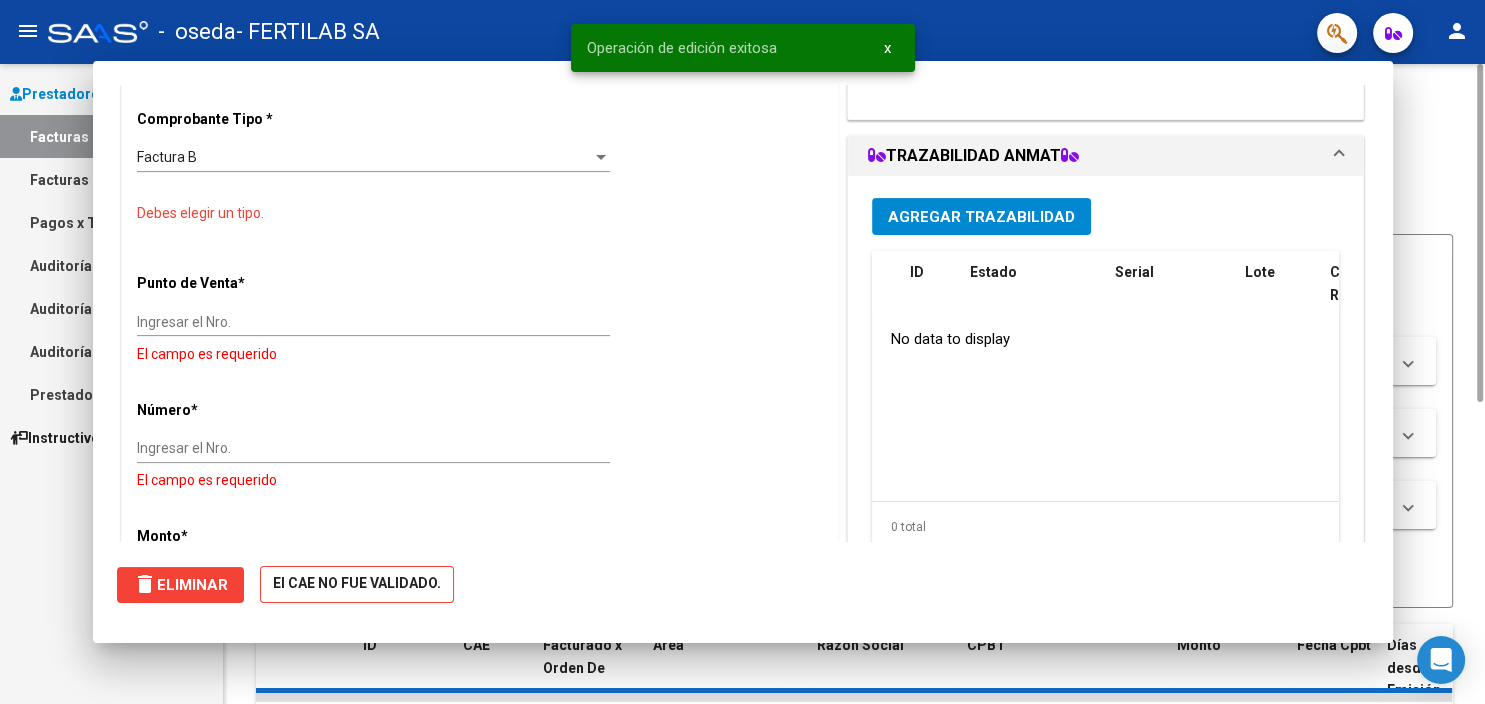 scroll, scrollTop: 0, scrollLeft: 0, axis: both 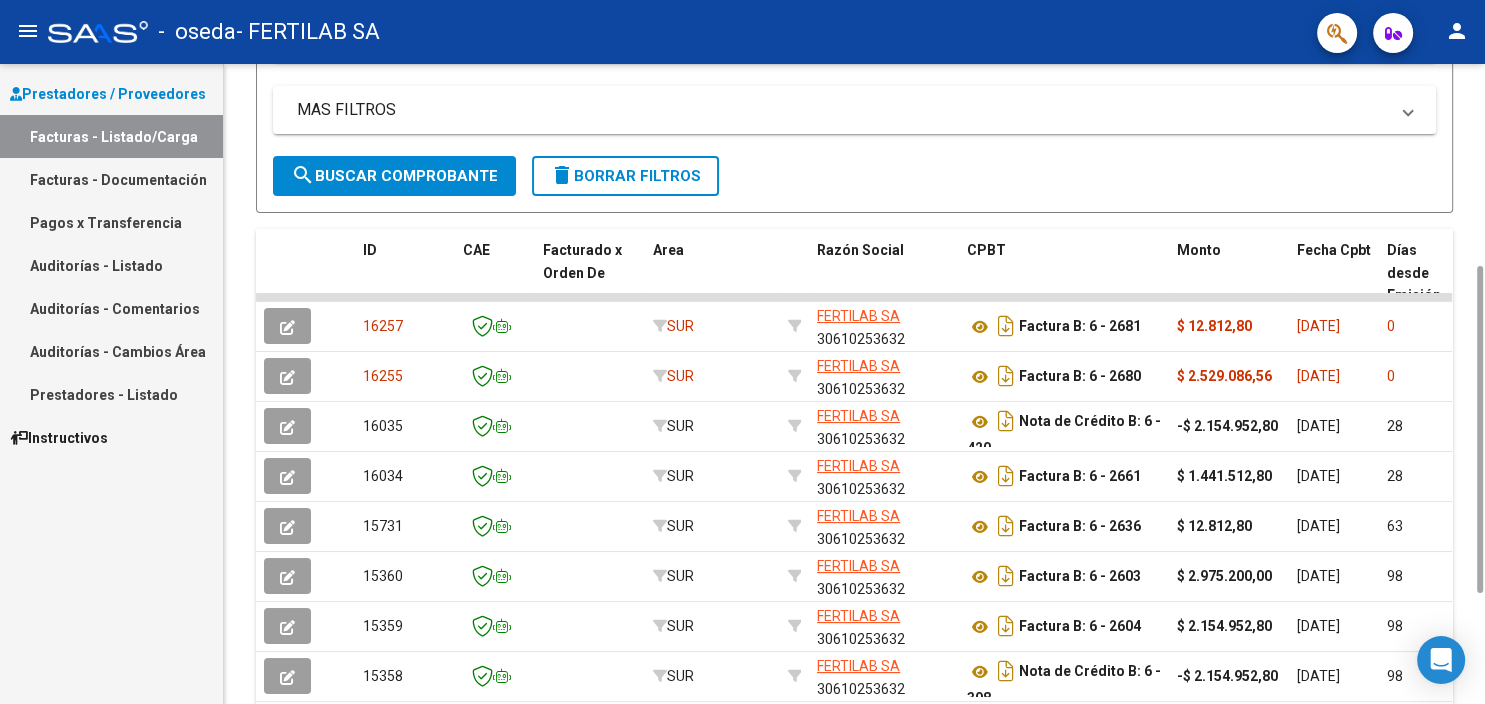 click on "Filtros Id Area Area Todos  Confirmado   Mostrar totalizadores   FILTROS DEL COMPROBANTE  Comprobante Tipo Comprobante Tipo Start date – Fec. Comprobante Desde / Hasta Días Emisión Desde(cant. días) Días Emisión Hasta(cant. días) CUIT / Razón Social Pto. Venta Nro. Comprobante Código SSS CAE Válido CAE Válido Todos  Cargado Módulo Hosp. Todos  Tiene facturacion Apócrifa Hospital Refes  FILTROS DE INTEGRACION  Período De Prestación Campos del Archivo de Rendición Devuelto x SSS (dr_envio) Todos  Rendido x SSS (dr_envio) Tipo de Registro Tipo de Registro Período Presentación Período Presentación Campos del Legajo Asociado (preaprobación) Afiliado Legajo (cuil/nombre) Todos  Solo facturas preaprobadas  MAS FILTROS  Todos  Con Doc. Respaldatoria Todos  Con Trazabilidad Todos  Asociado a Expediente Sur Auditoría Auditoría Auditoría Id Start date – Auditoría Confirmada Desde / Hasta Start date – Fec. Rec. Desde / Hasta Start date – Fec. Creado Desde / Hasta Start date – Op Estado" 